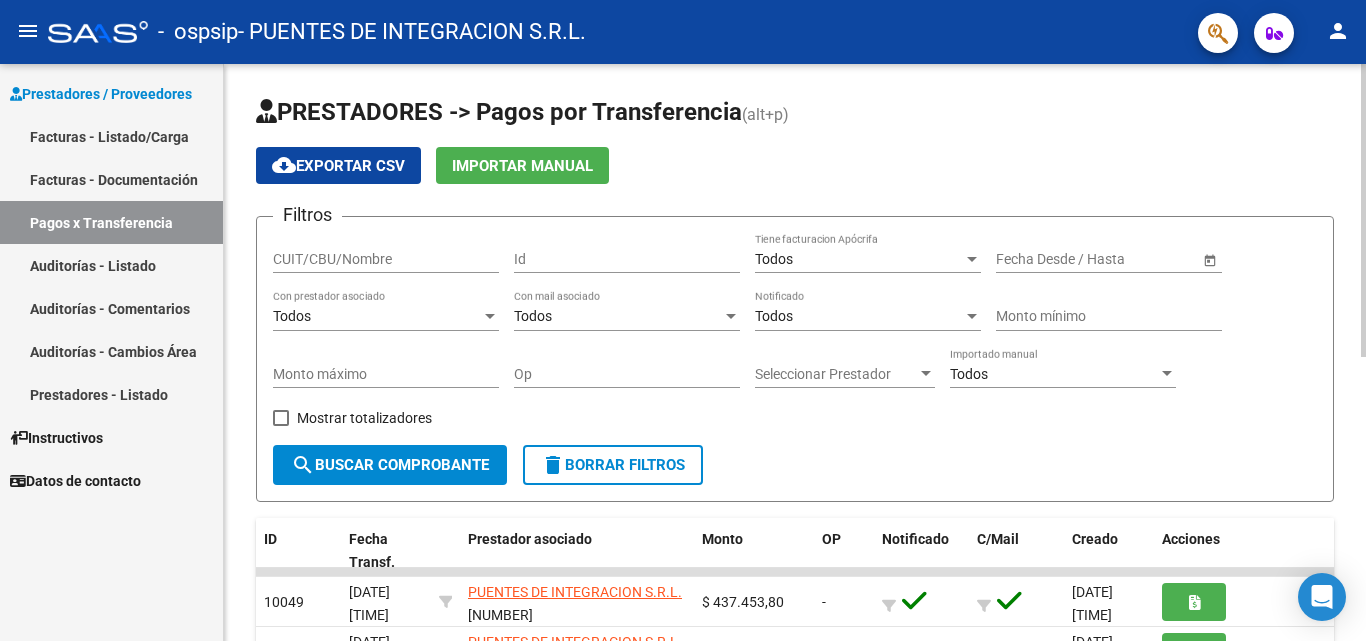 scroll, scrollTop: 0, scrollLeft: 0, axis: both 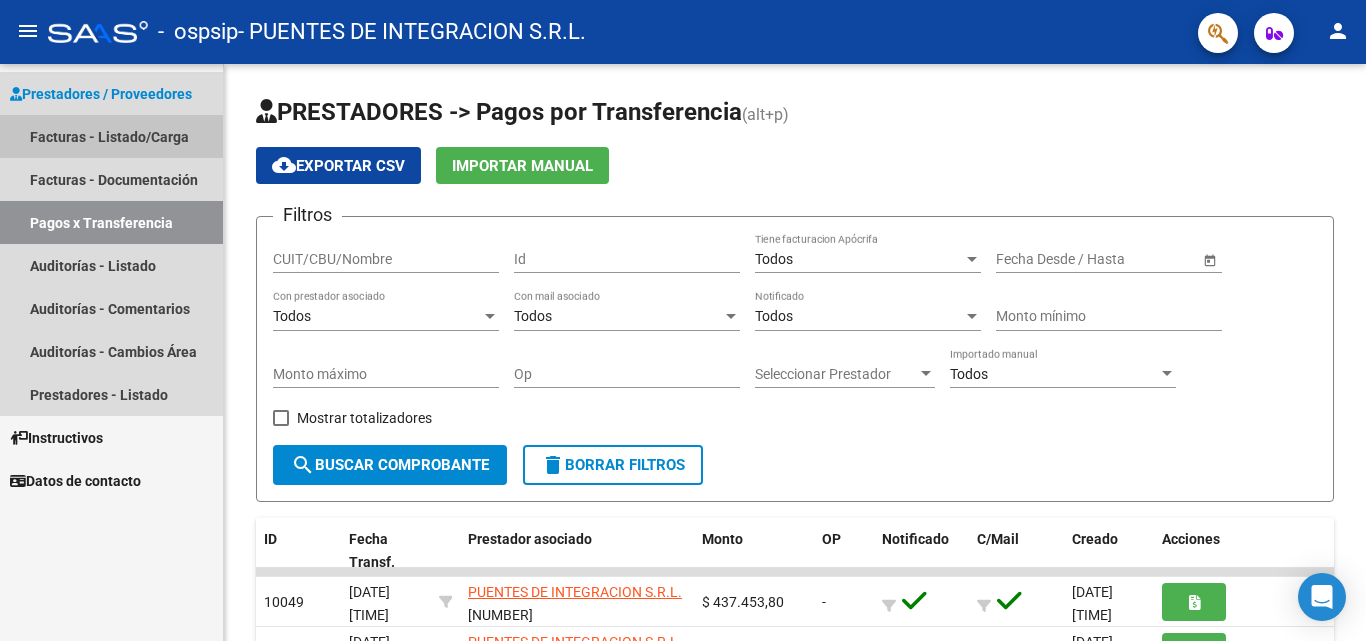 click on "Facturas - Listado/Carga" at bounding box center [111, 136] 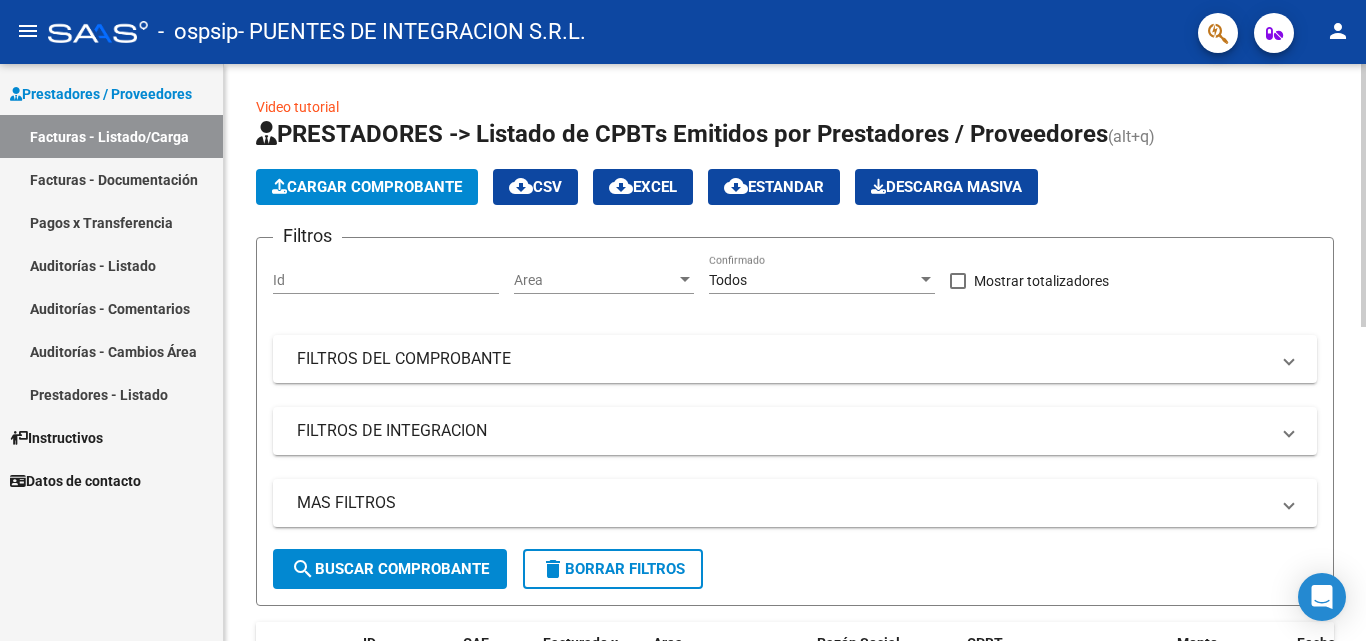 click on "Cargar Comprobante" 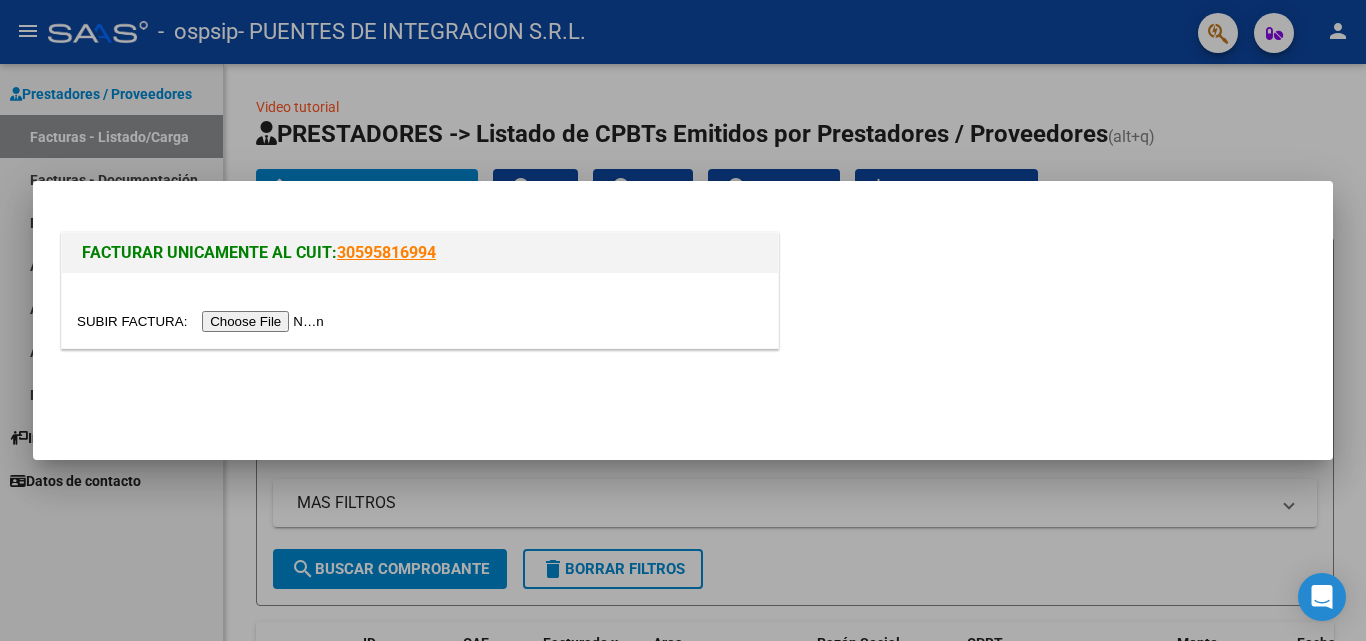 click at bounding box center (203, 321) 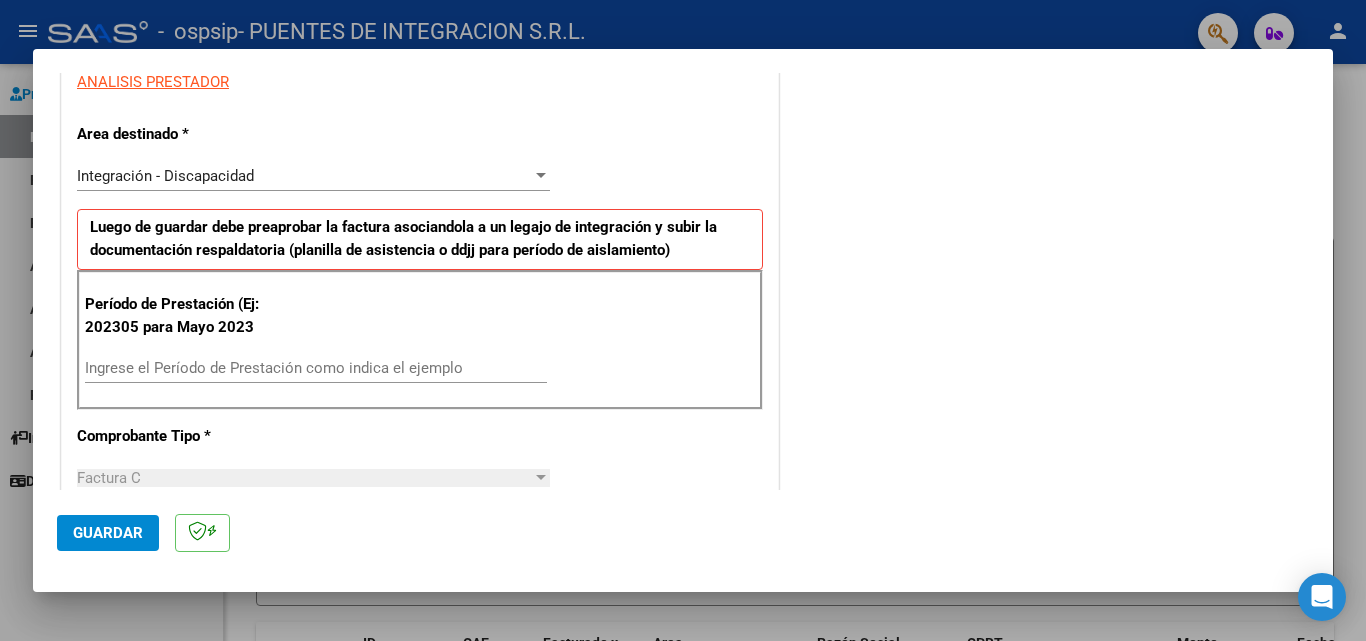 scroll, scrollTop: 400, scrollLeft: 0, axis: vertical 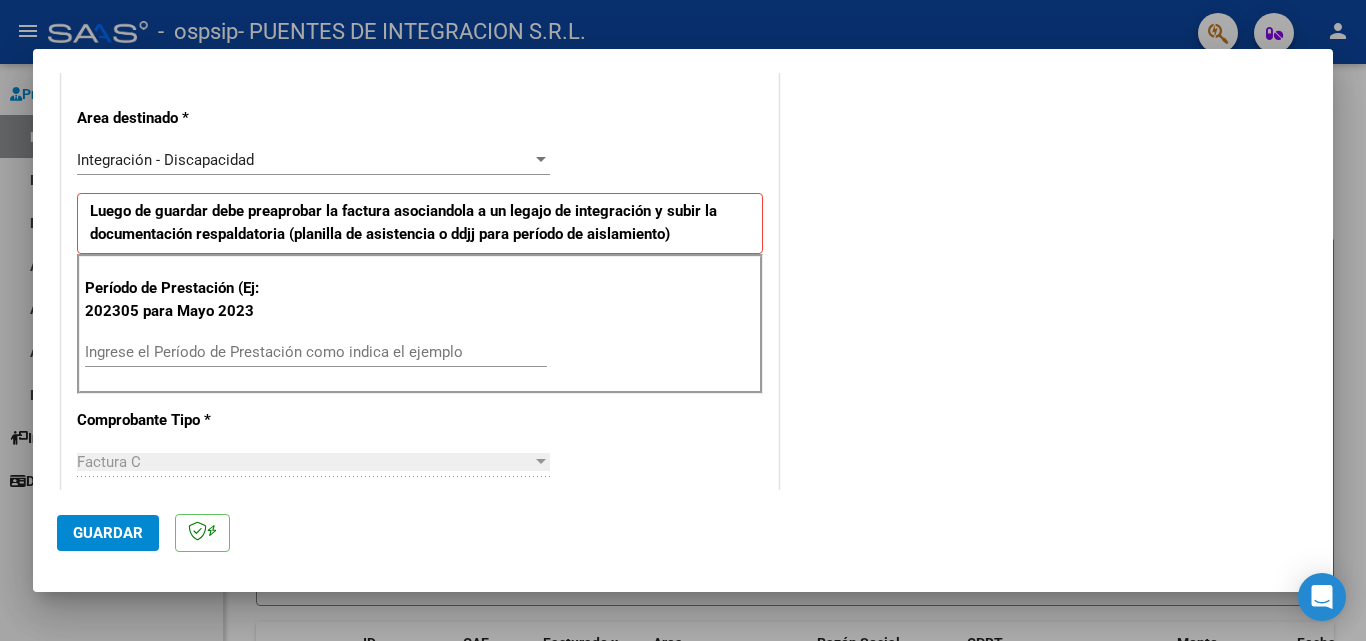 click on "Ingrese el Período de Prestación como indica el ejemplo" at bounding box center [316, 352] 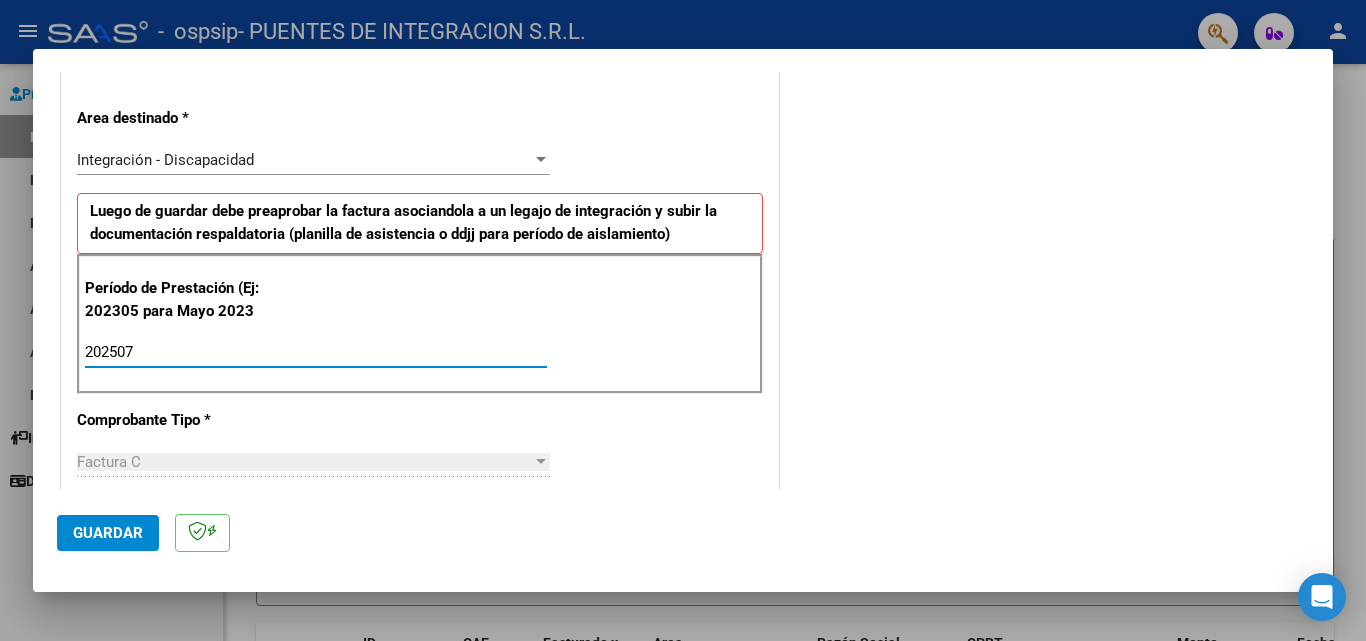 type on "202507" 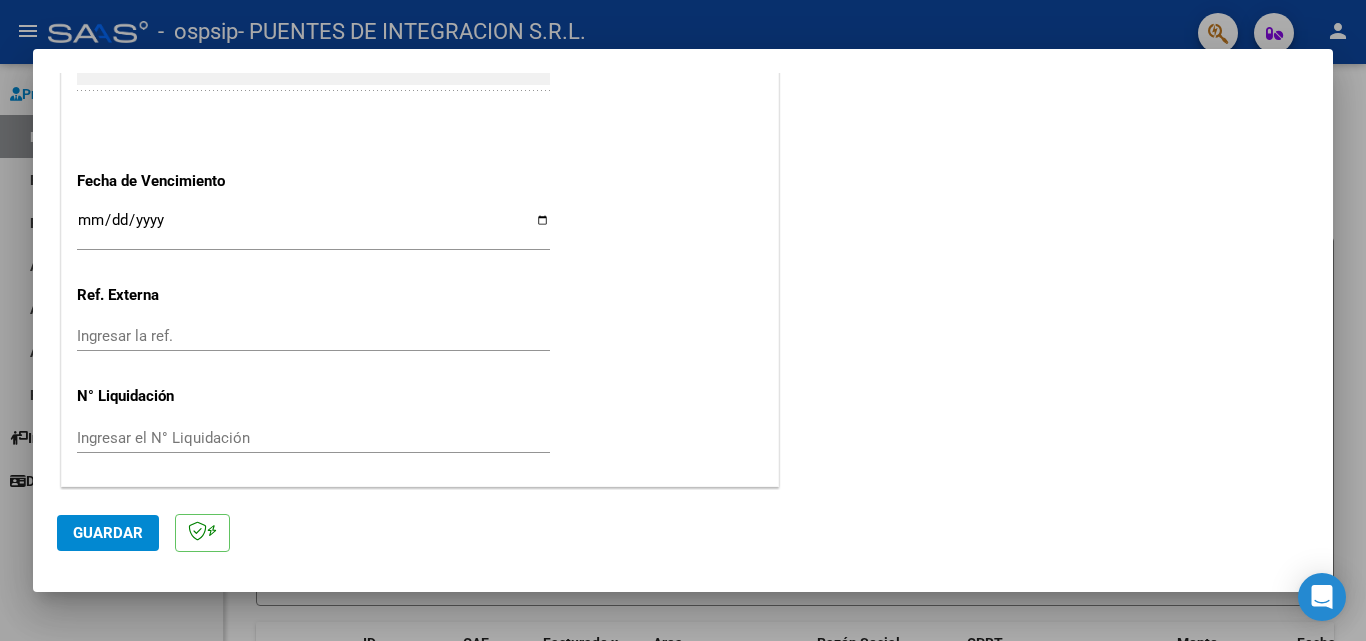 scroll, scrollTop: 1305, scrollLeft: 0, axis: vertical 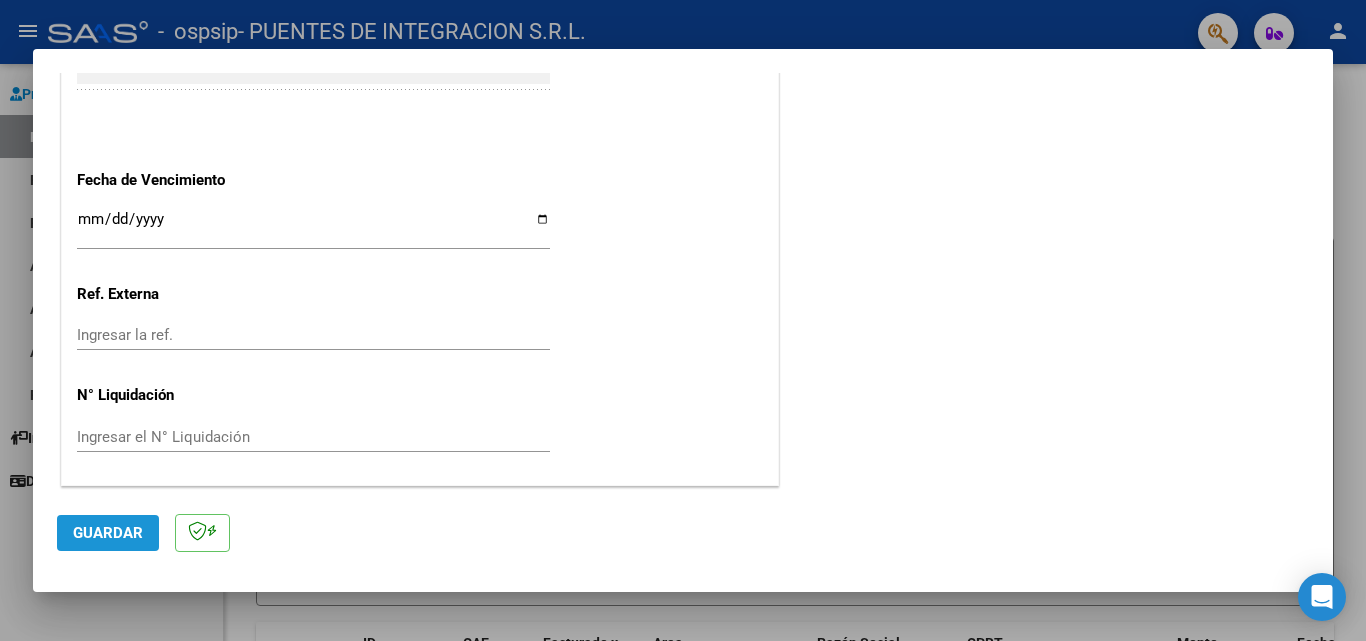 click on "Guardar" 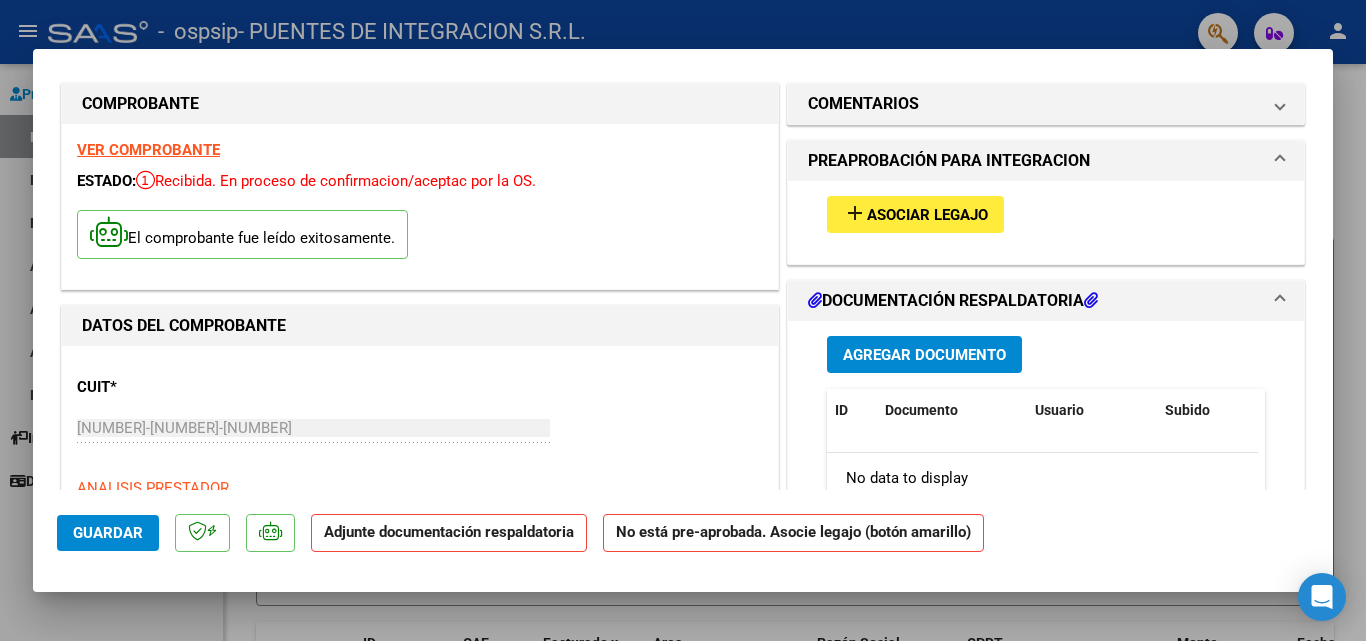 scroll, scrollTop: 0, scrollLeft: 0, axis: both 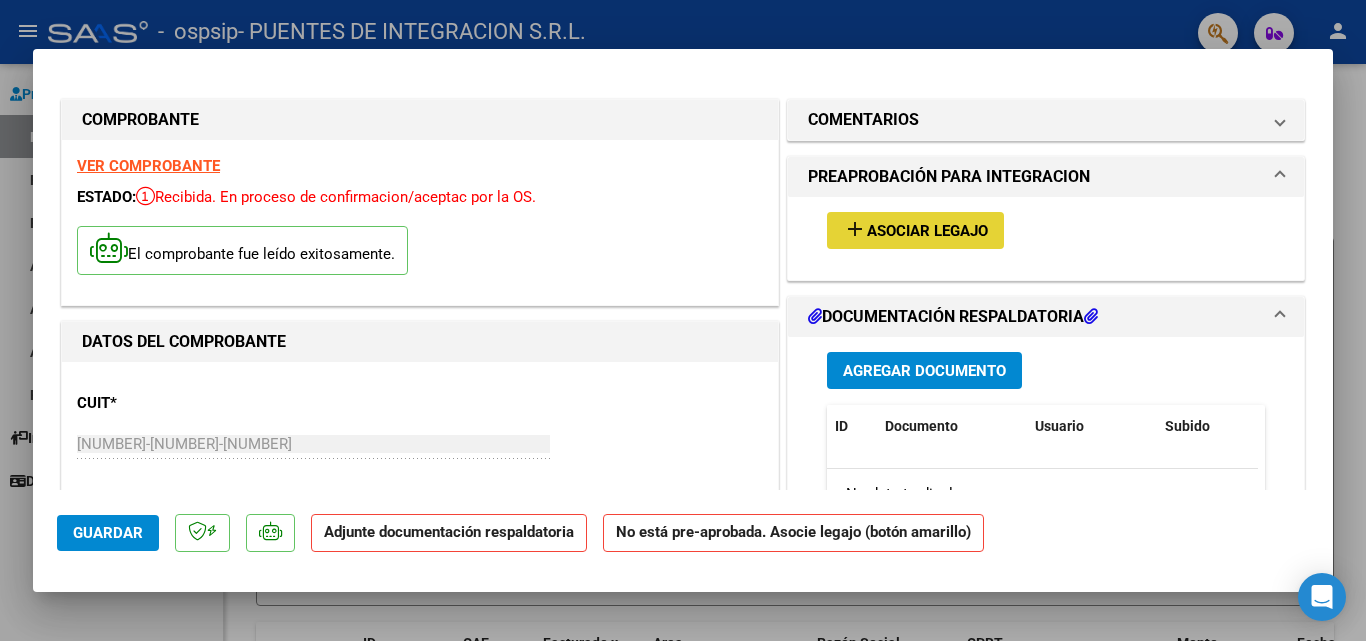 click on "add Asociar Legajo" at bounding box center (915, 230) 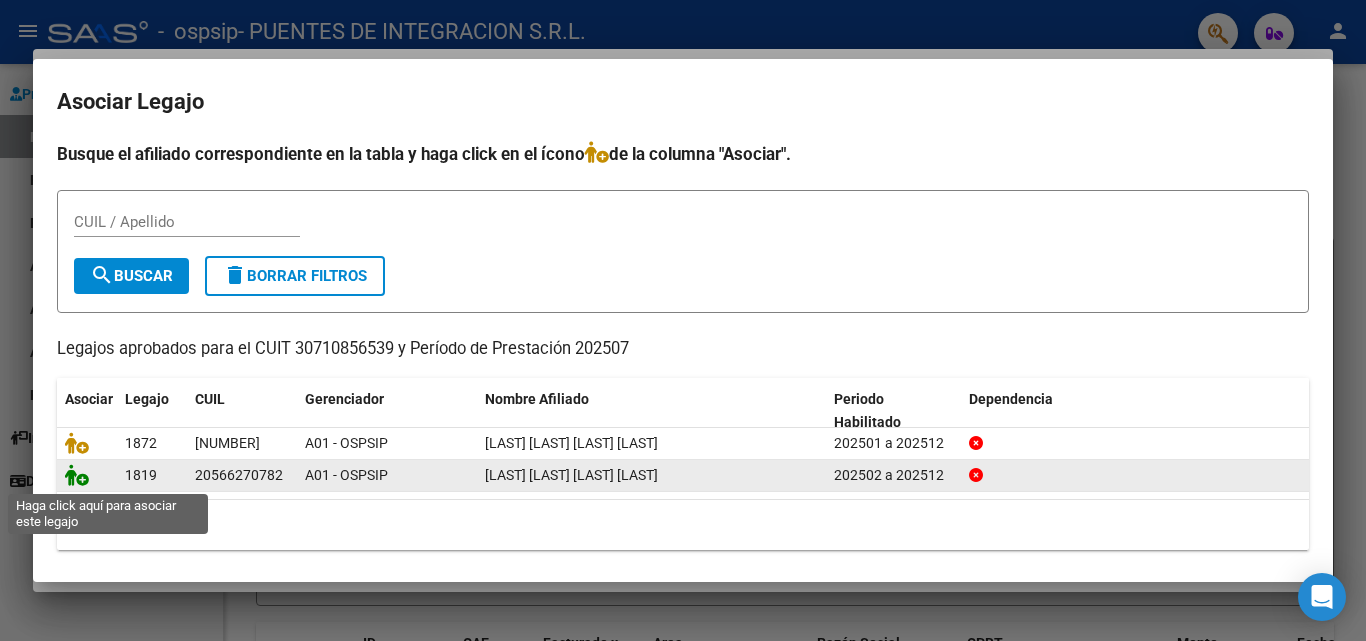 click 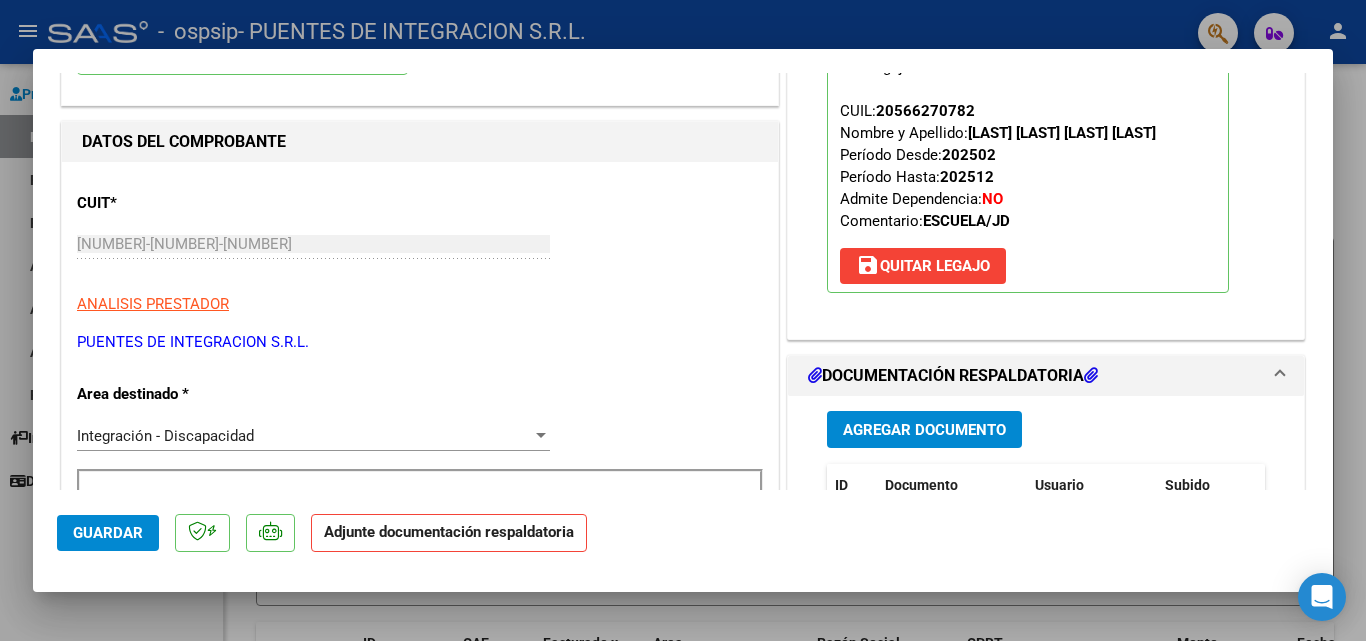 scroll, scrollTop: 300, scrollLeft: 0, axis: vertical 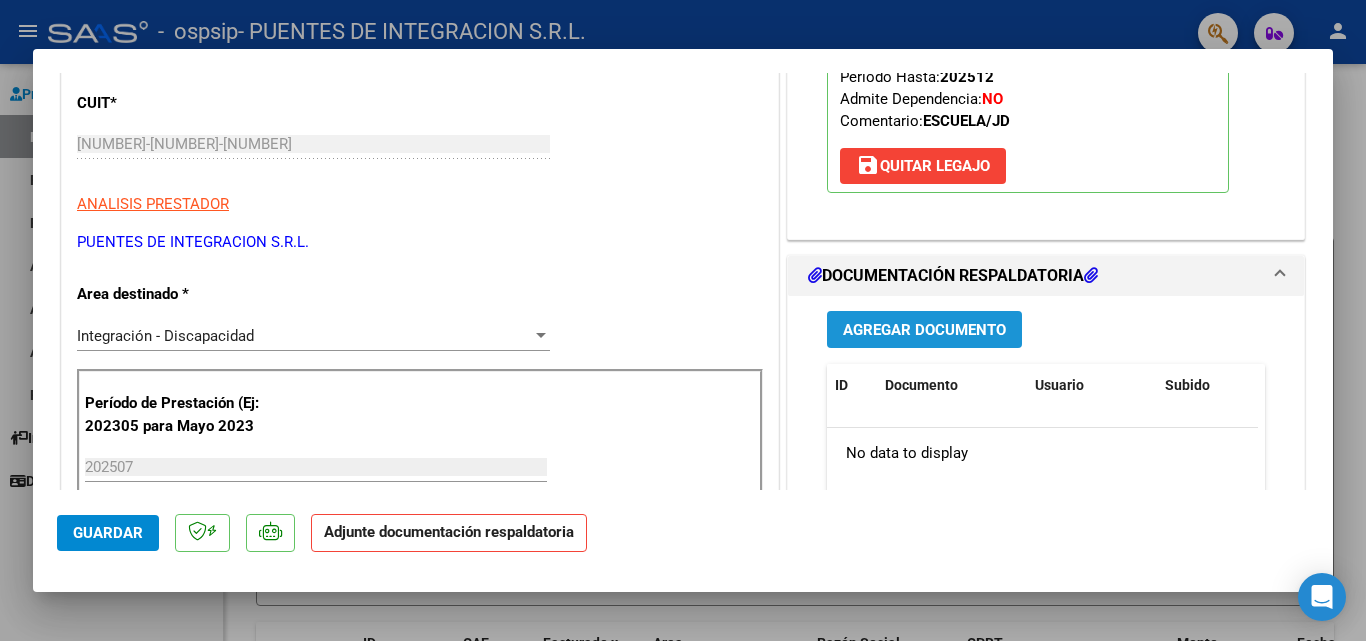 click on "Agregar Documento" at bounding box center (924, 330) 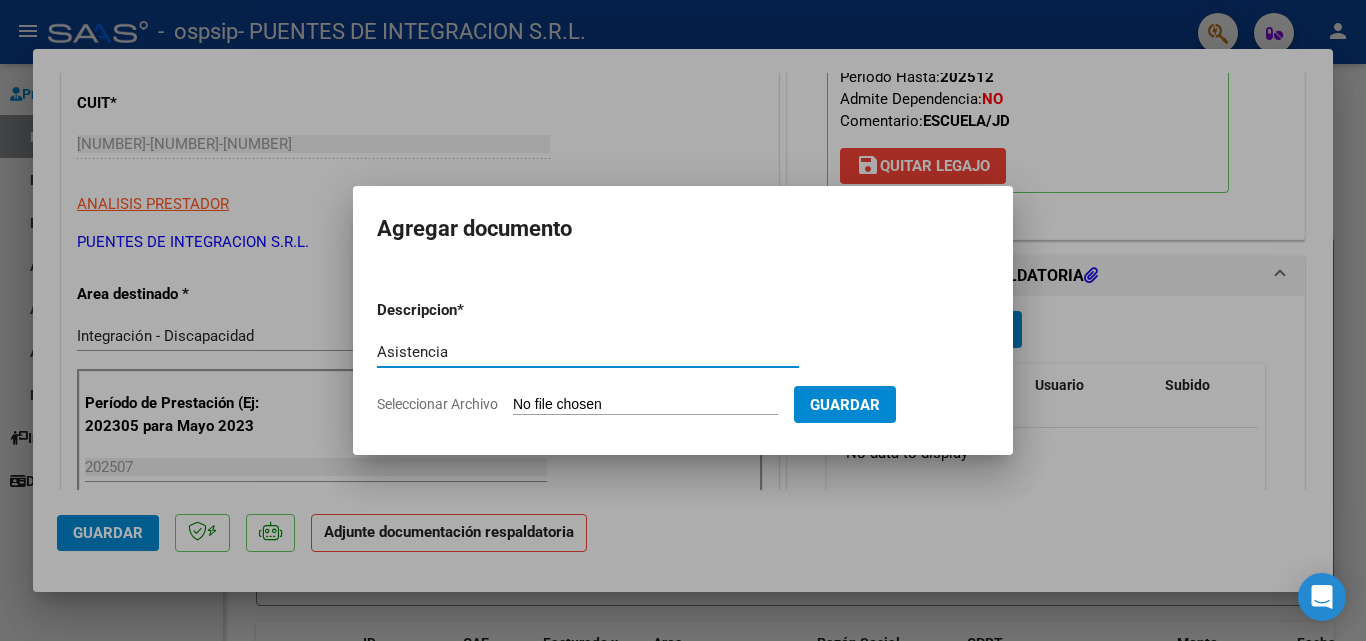 type on "Asistencia" 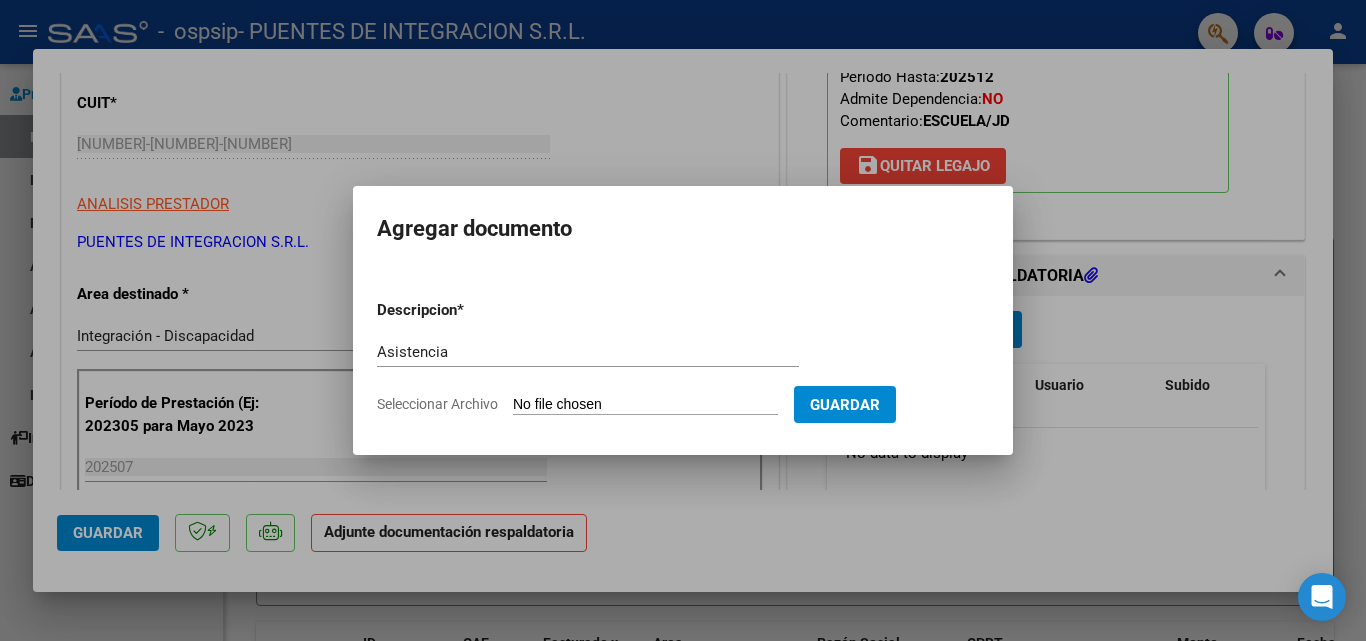 click on "Seleccionar Archivo" at bounding box center (645, 405) 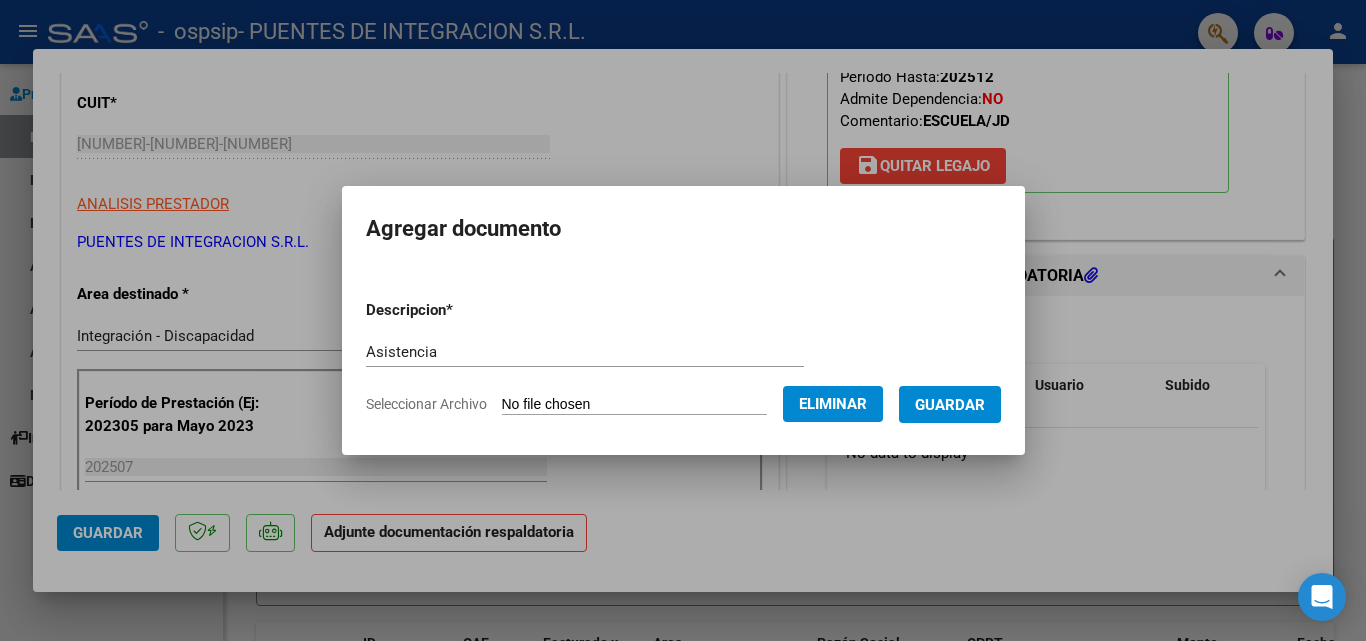 click on "Guardar" at bounding box center (950, 405) 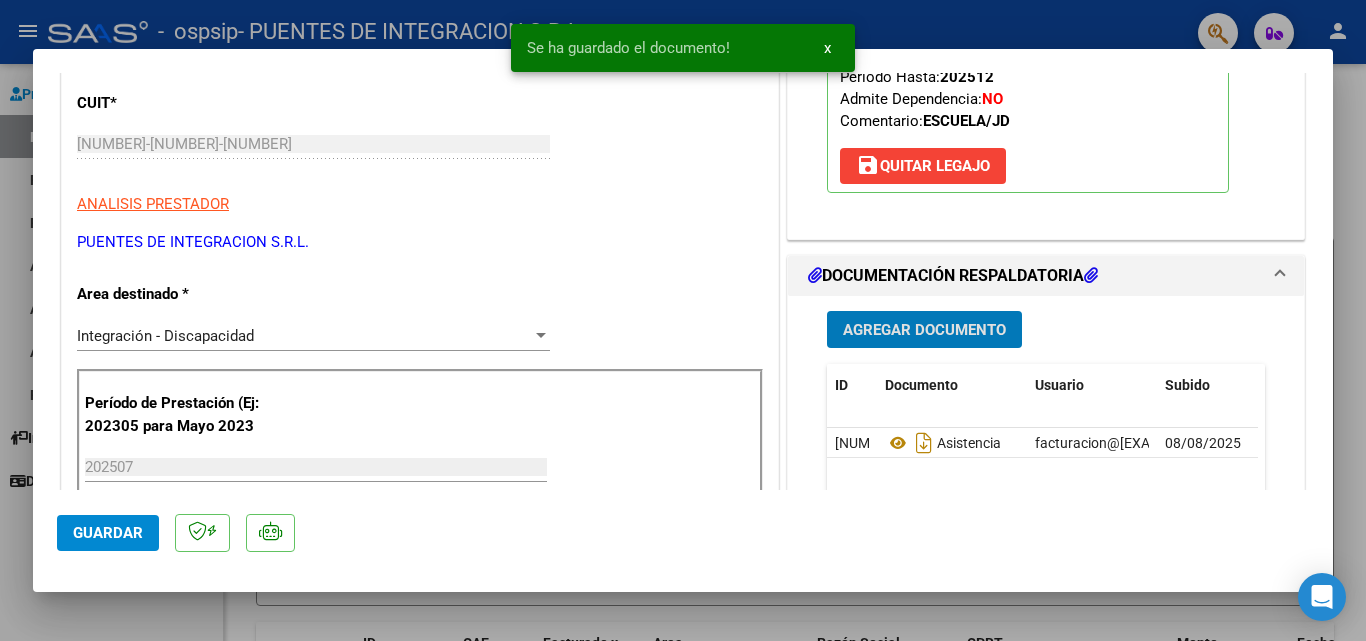 click on "Agregar Documento" at bounding box center [924, 330] 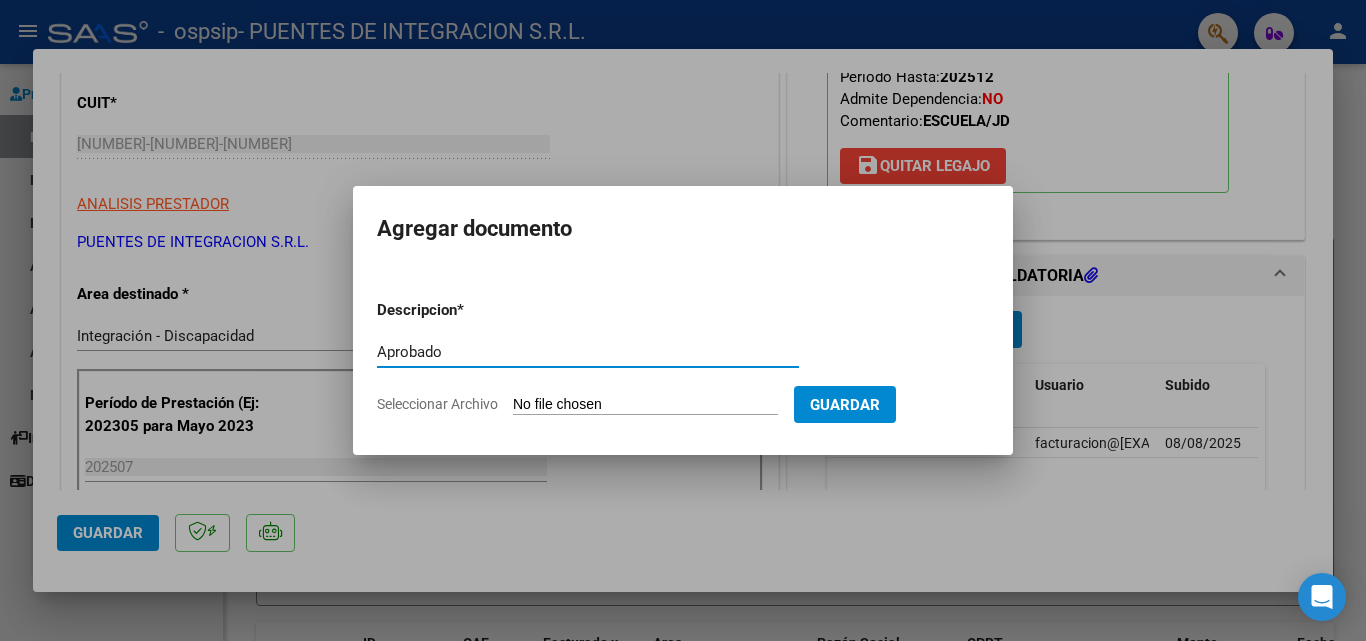 type on "Aprobado" 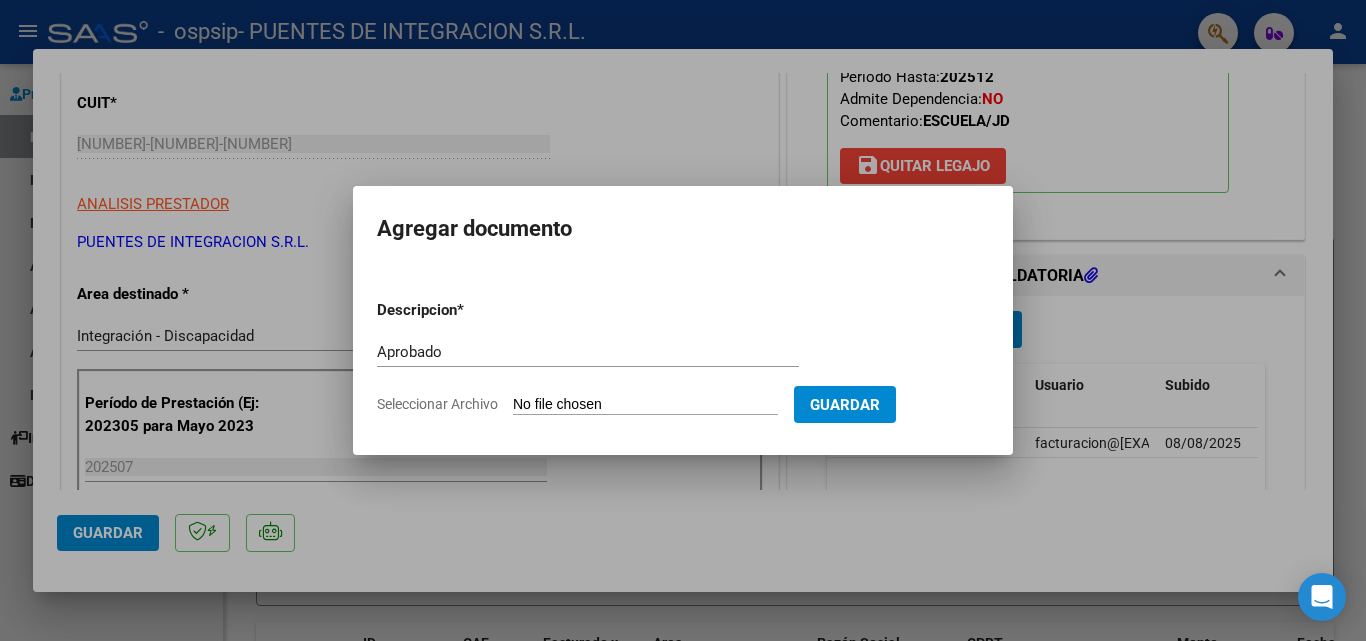 type on "C:\fakepath\[LAST] [LAST].pdf" 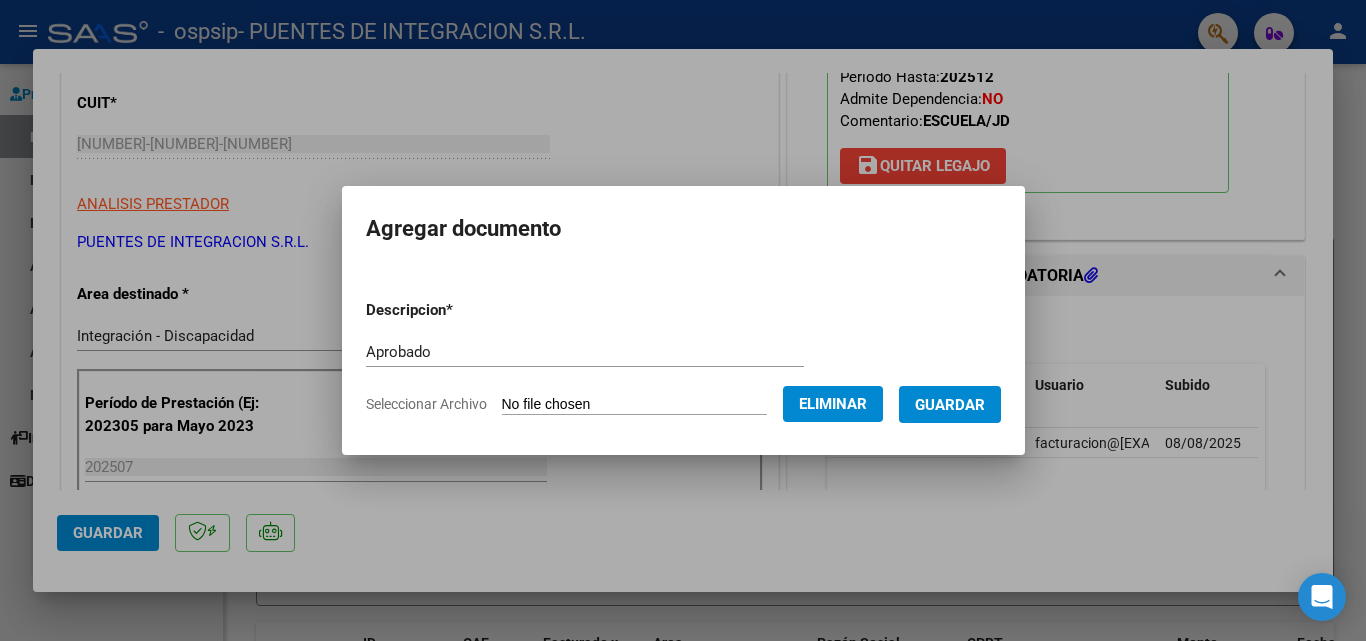 click on "Guardar" at bounding box center [950, 405] 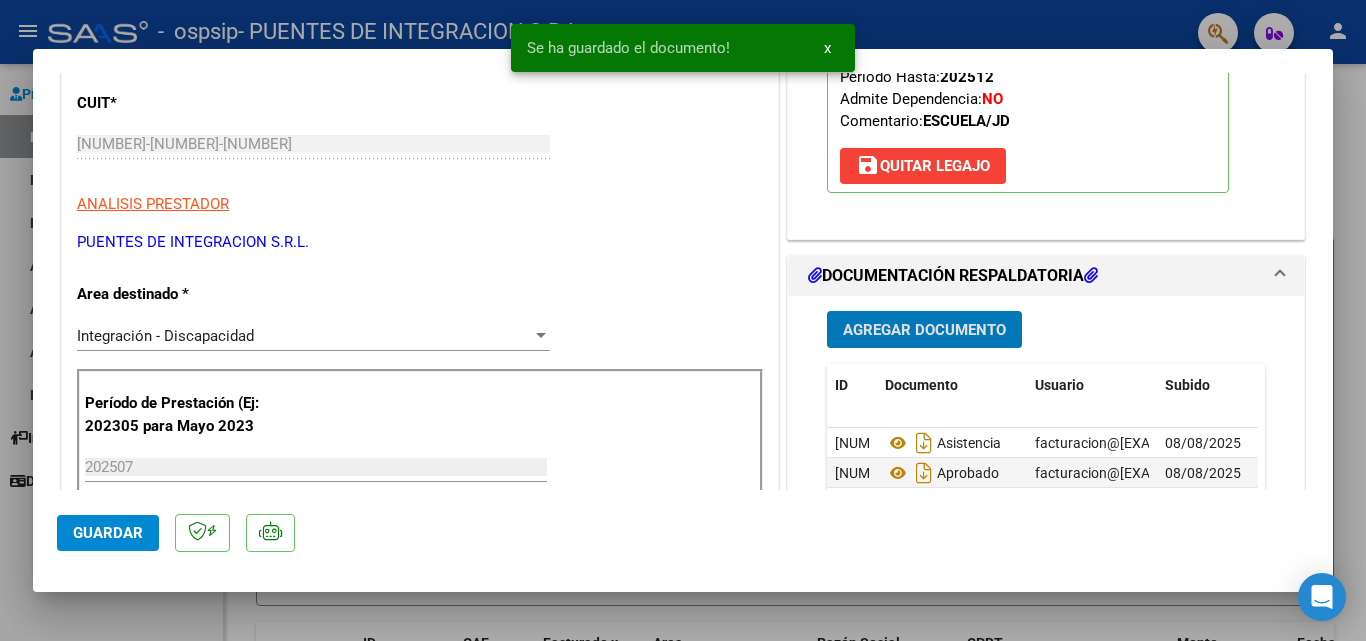 click at bounding box center [683, 320] 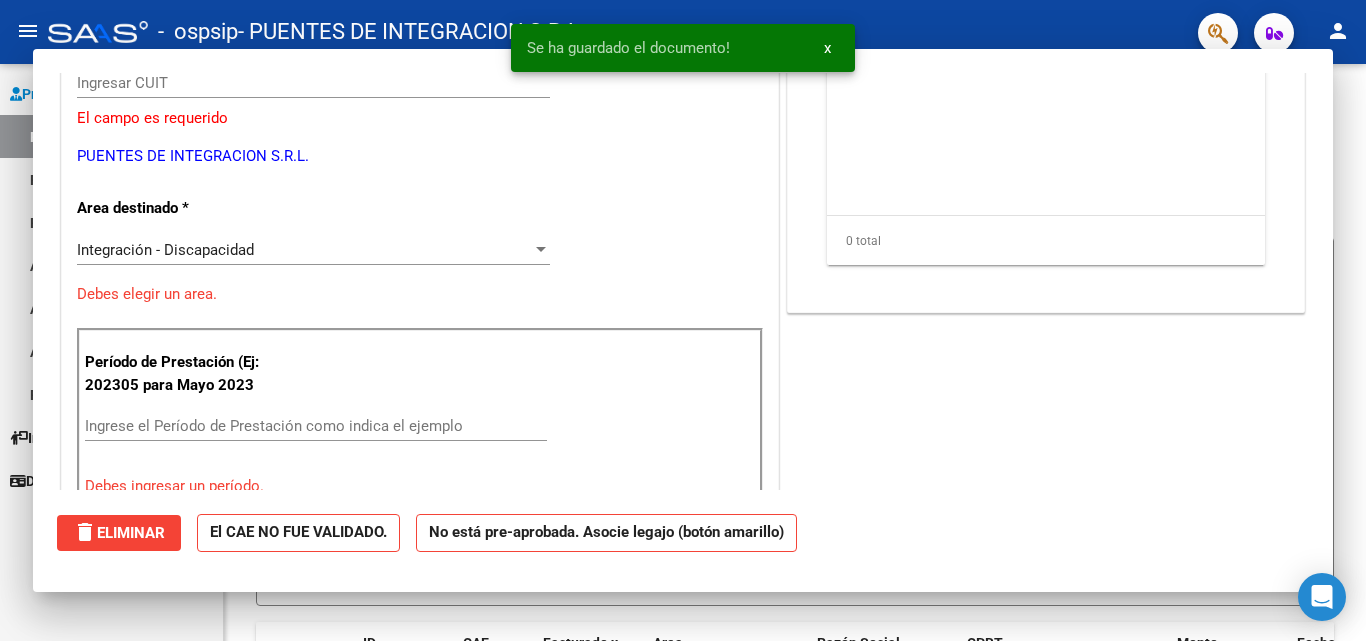 scroll, scrollTop: 0, scrollLeft: 0, axis: both 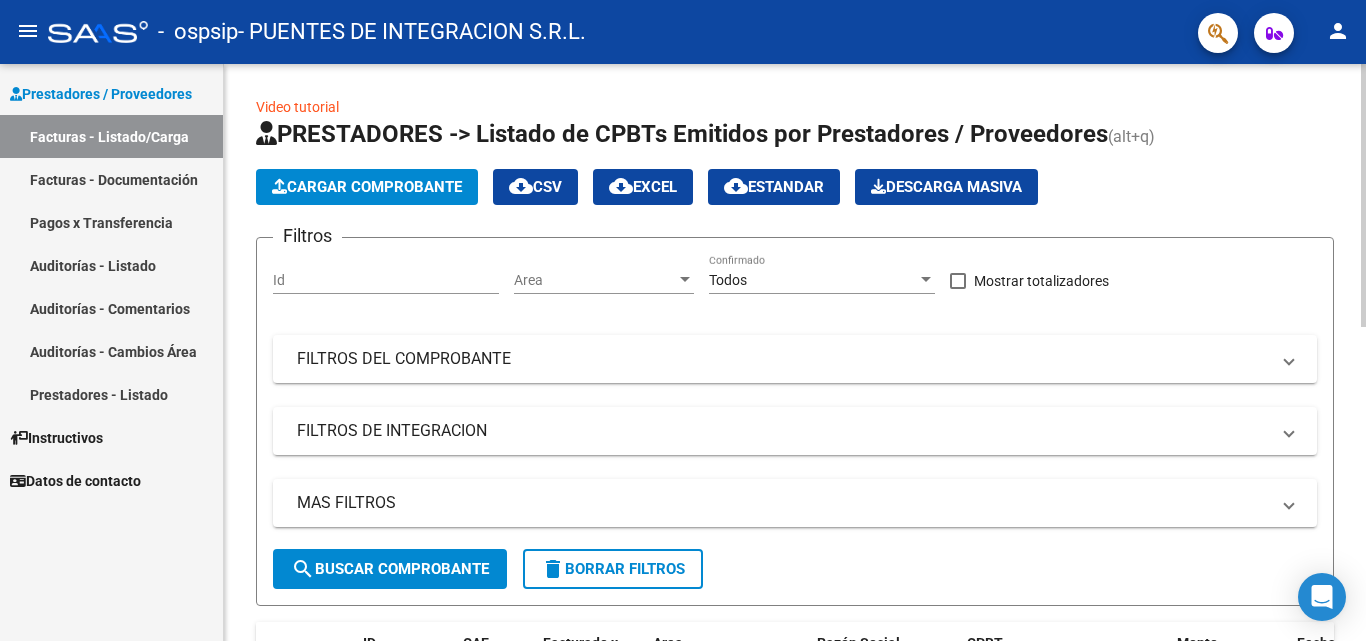 click on "Cargar Comprobante" 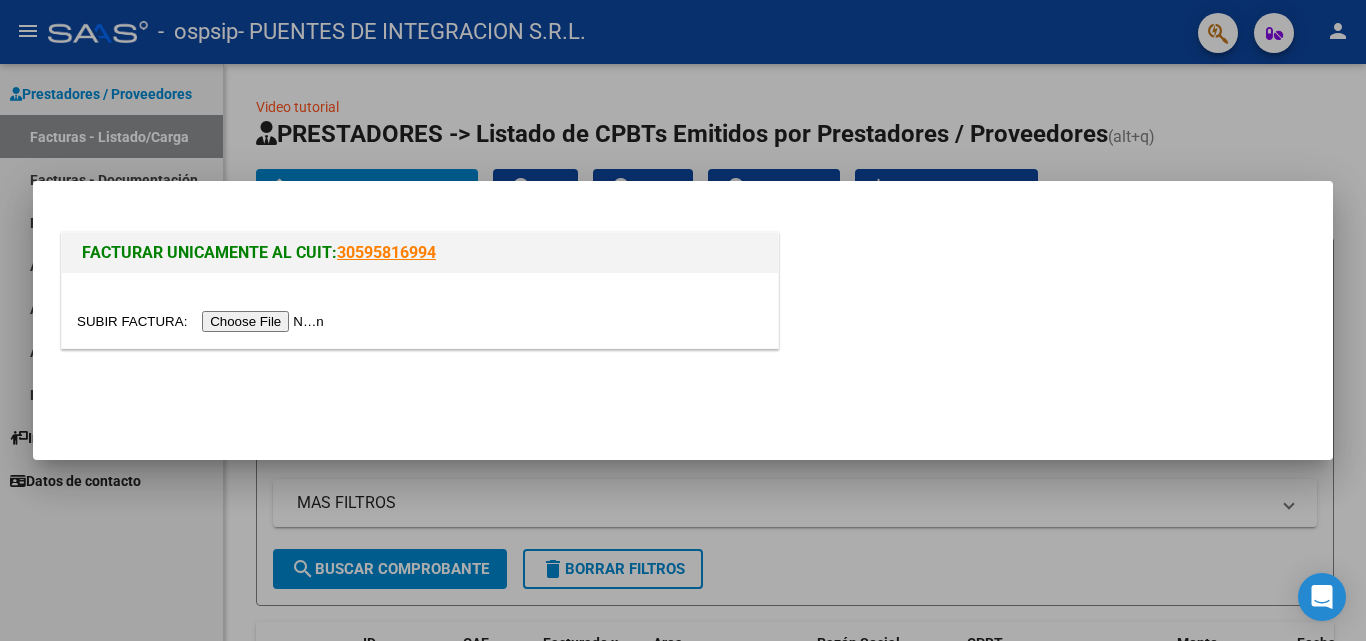 click at bounding box center (203, 321) 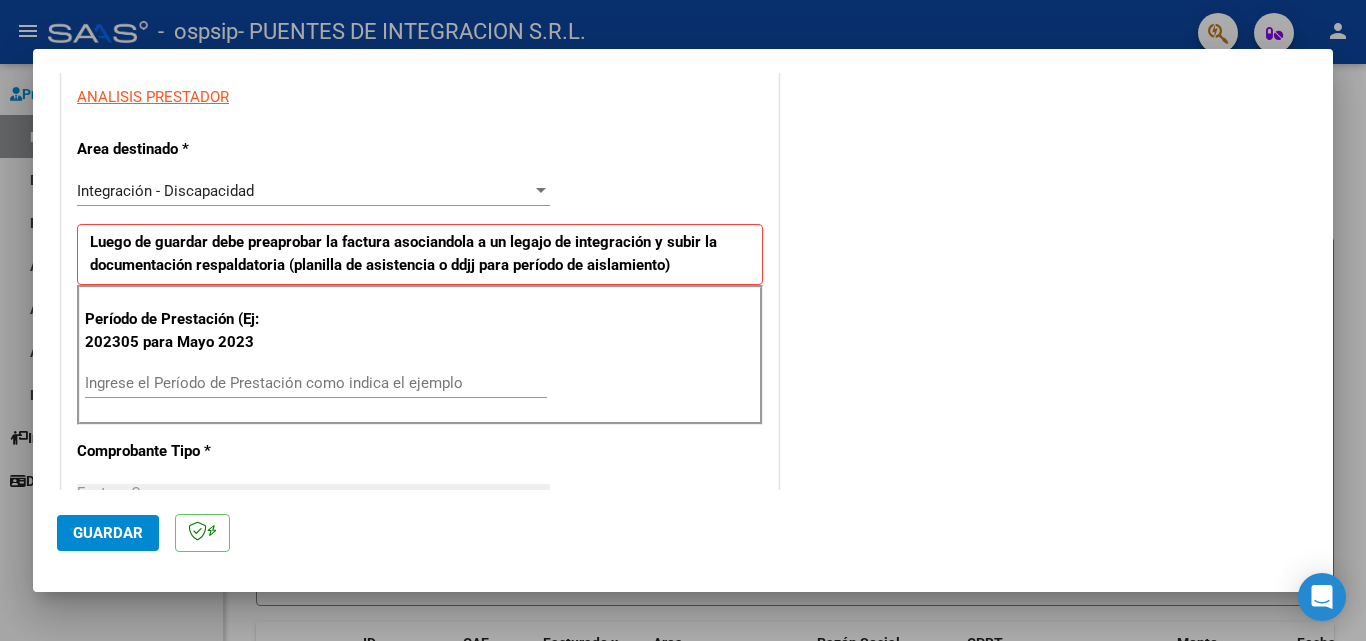 scroll, scrollTop: 400, scrollLeft: 0, axis: vertical 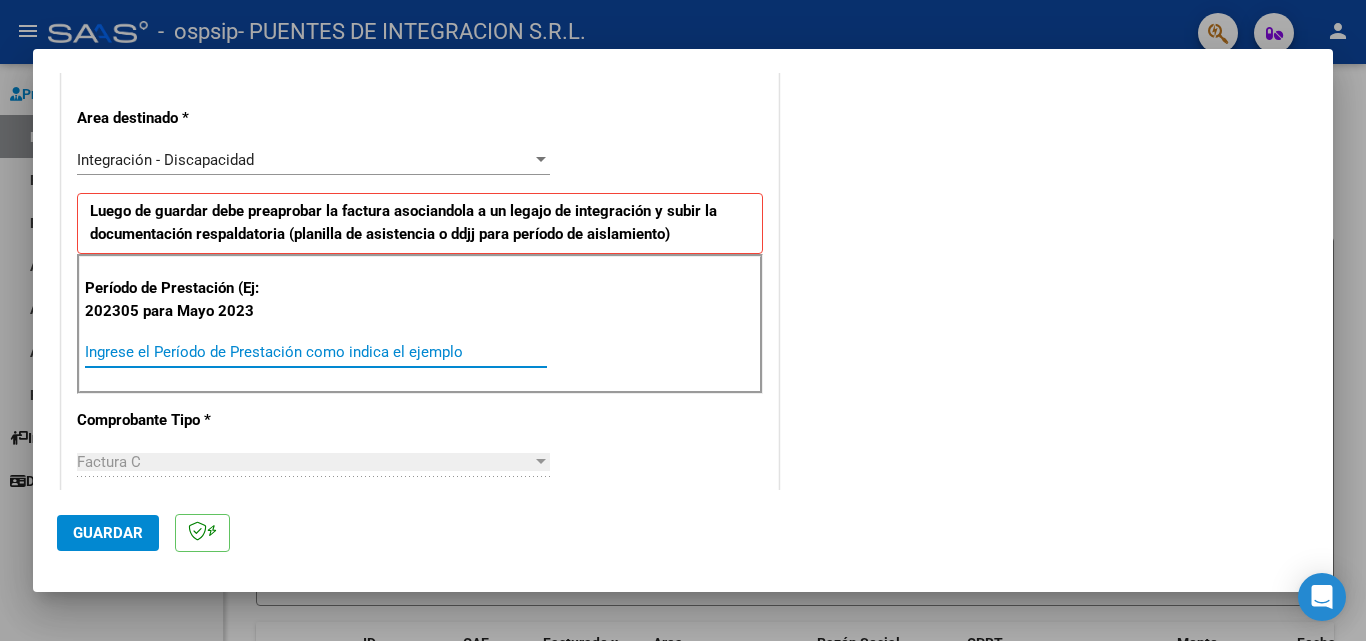 click on "Ingrese el Período de Prestación como indica el ejemplo" at bounding box center [316, 352] 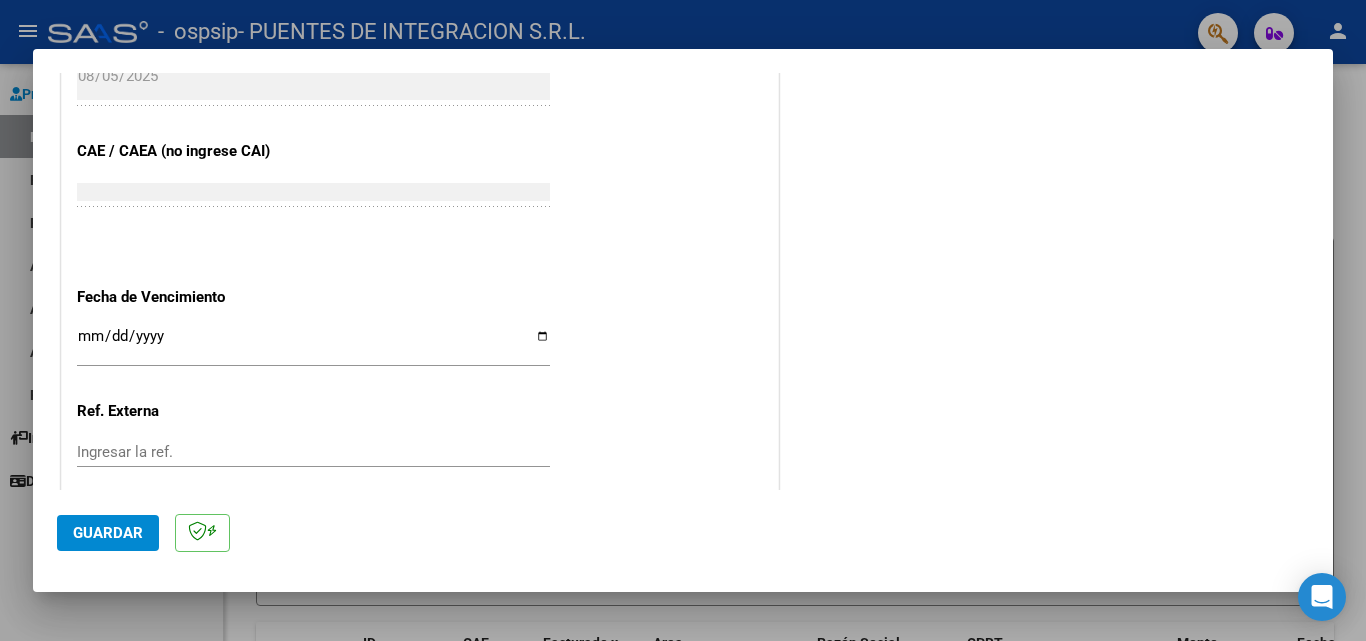 scroll, scrollTop: 1300, scrollLeft: 0, axis: vertical 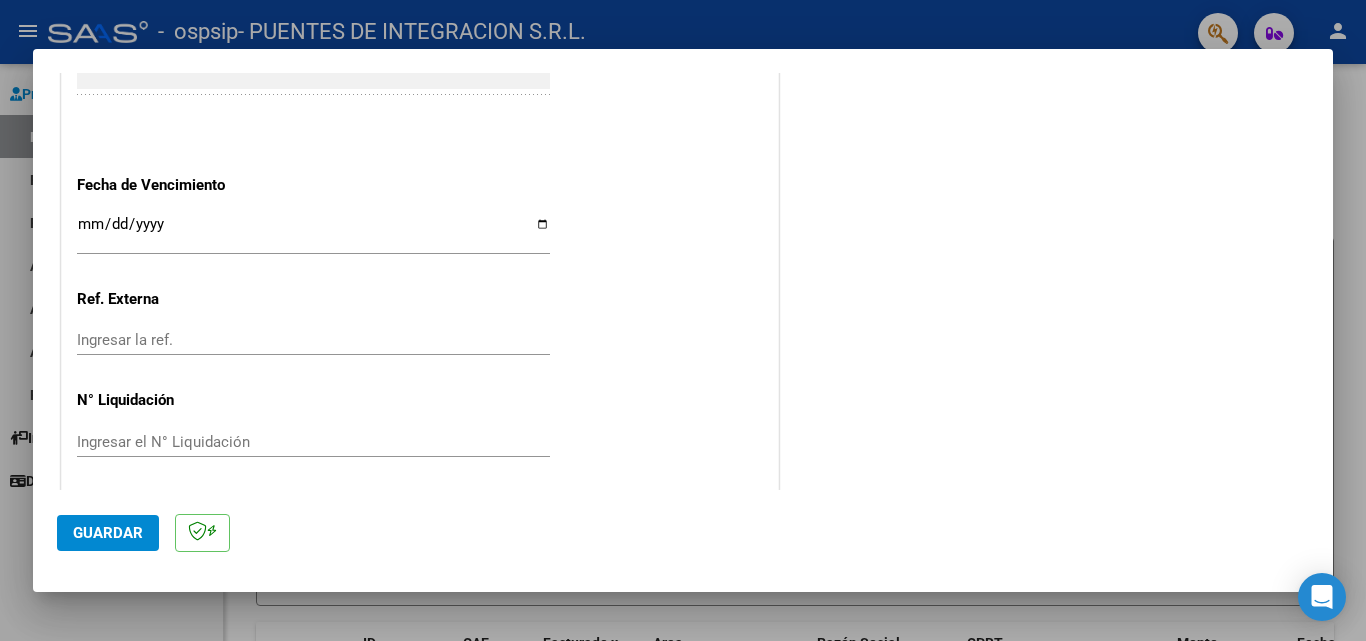 type on "202507" 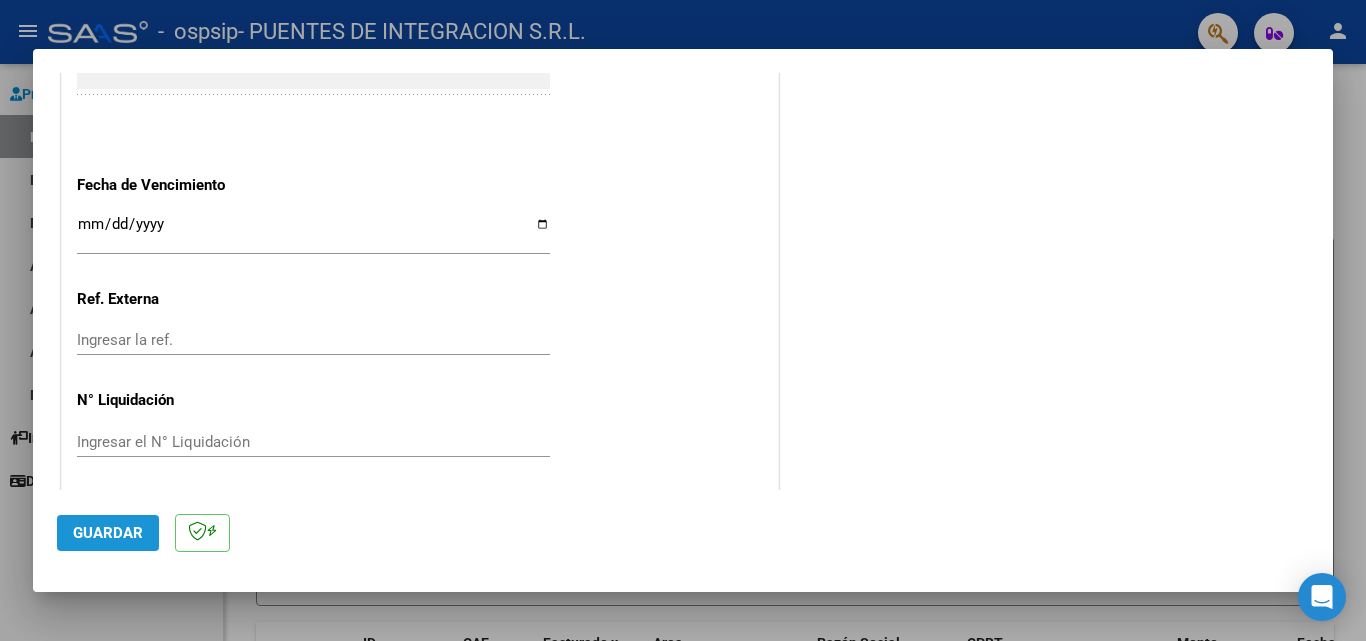 click on "Guardar" 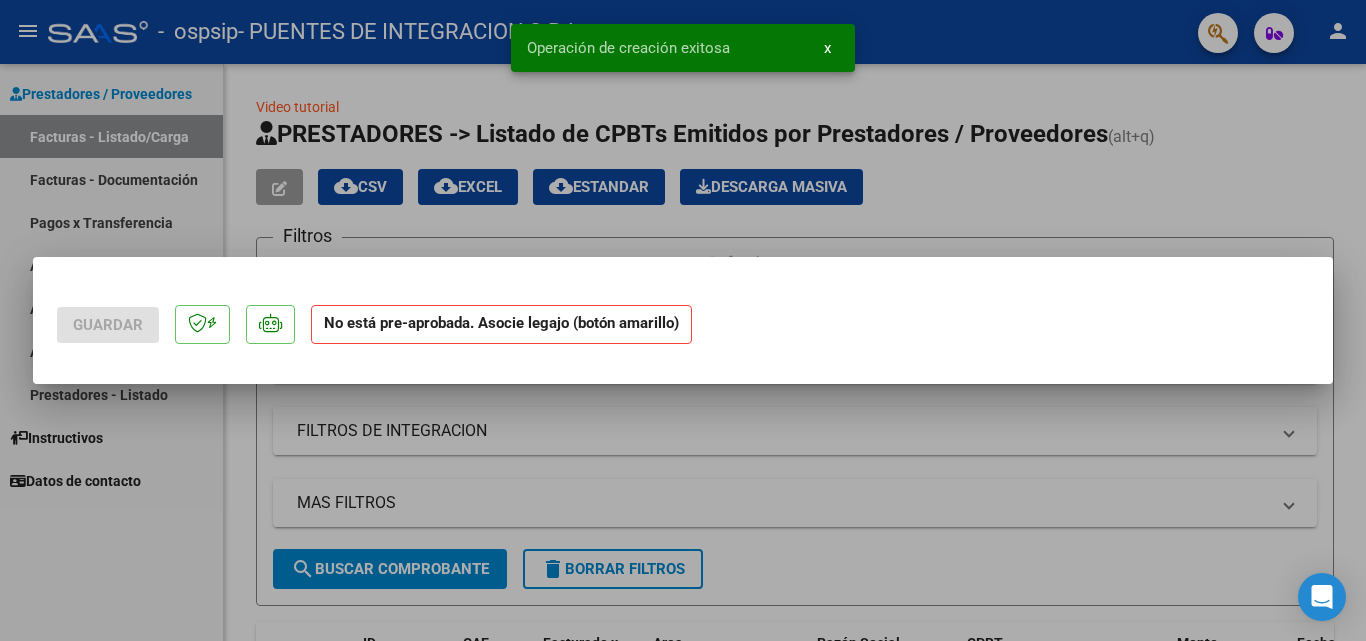 scroll, scrollTop: 0, scrollLeft: 0, axis: both 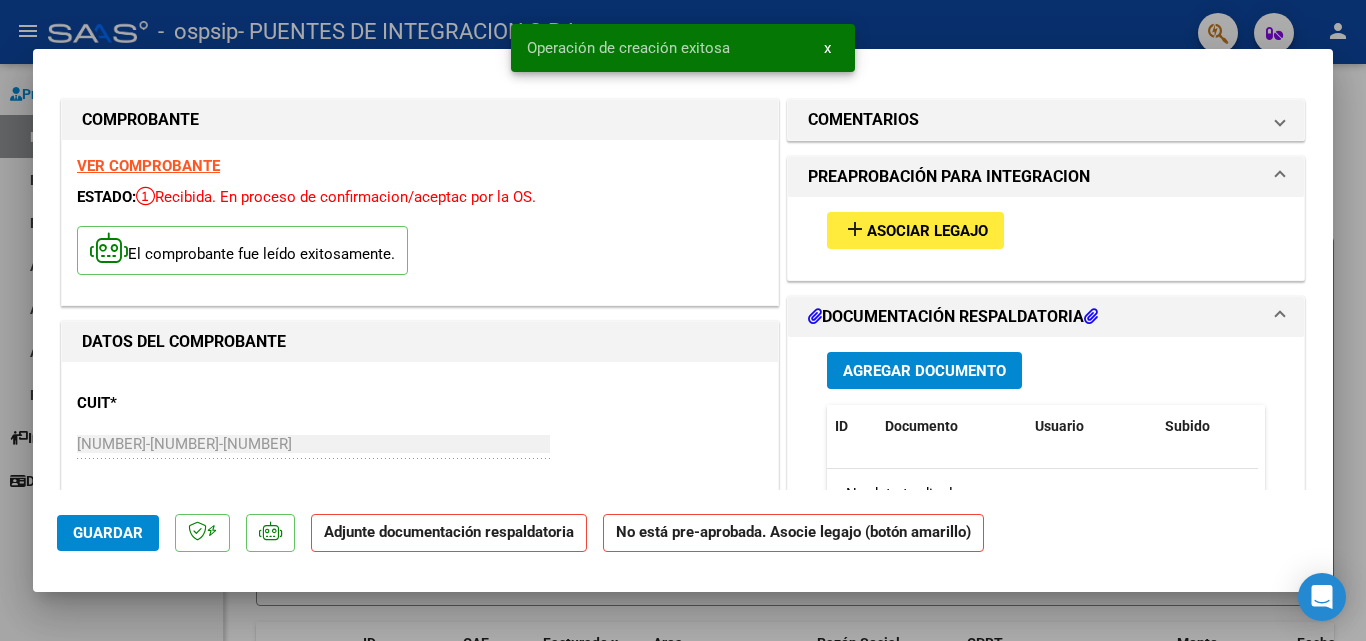 click on "add Asociar Legajo" at bounding box center [915, 230] 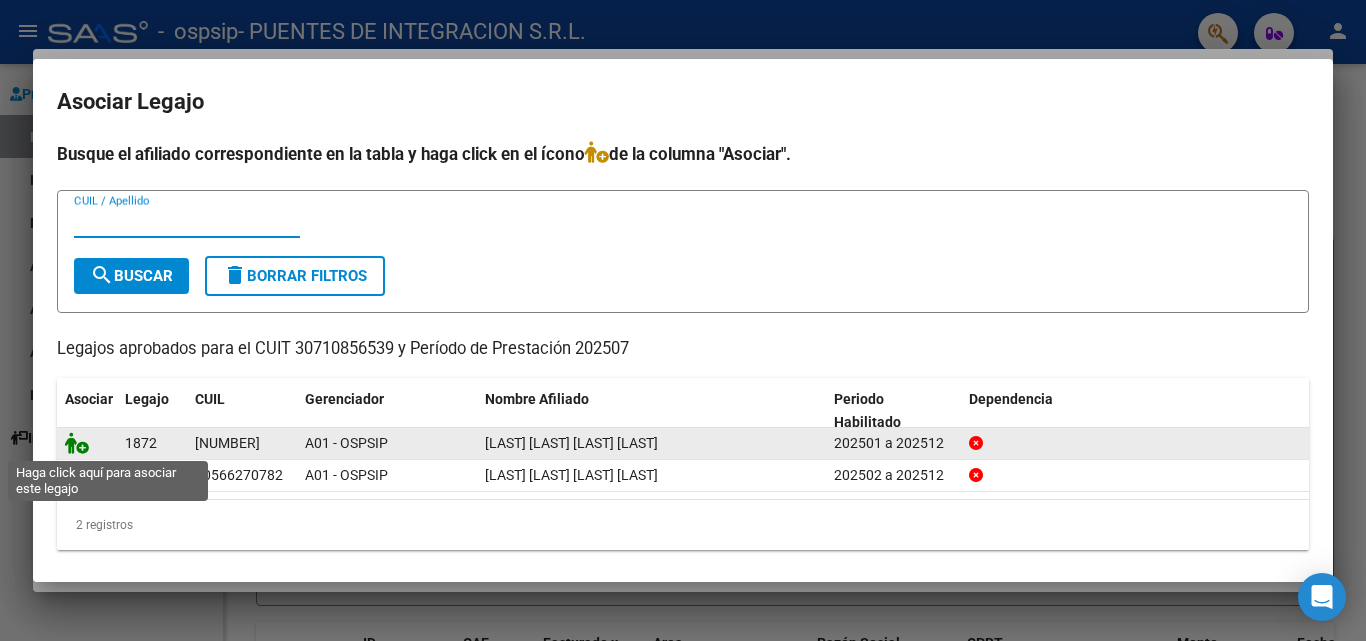click 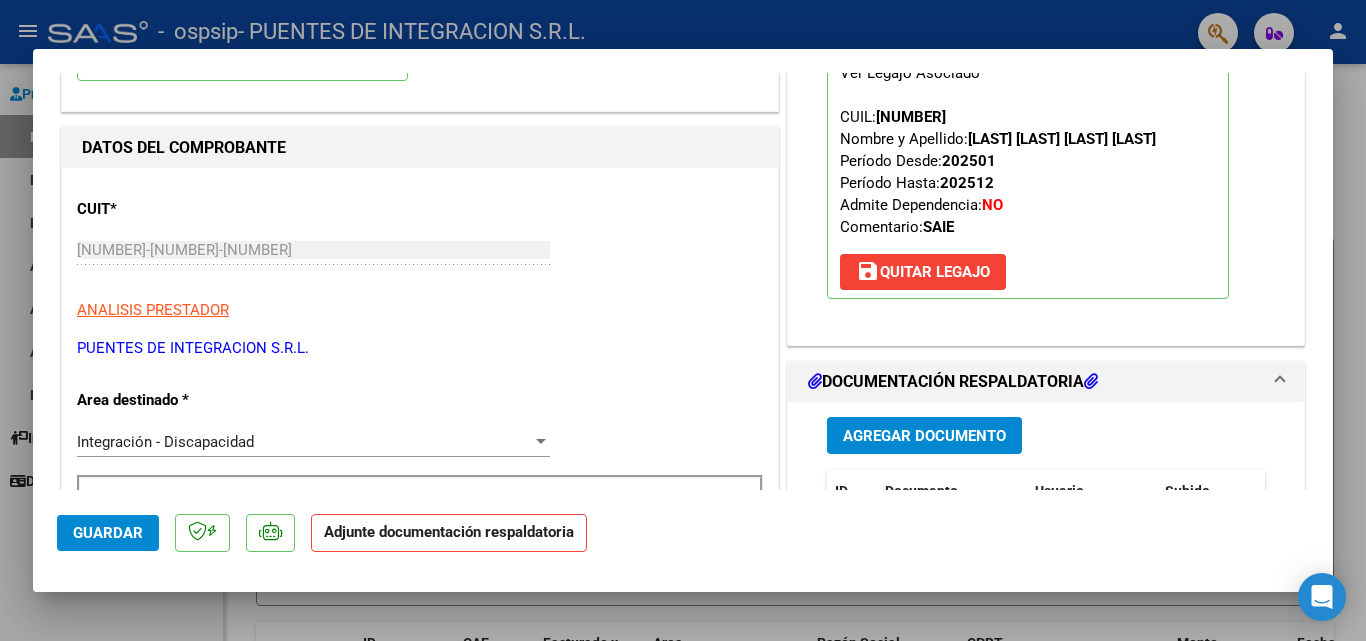 scroll, scrollTop: 200, scrollLeft: 0, axis: vertical 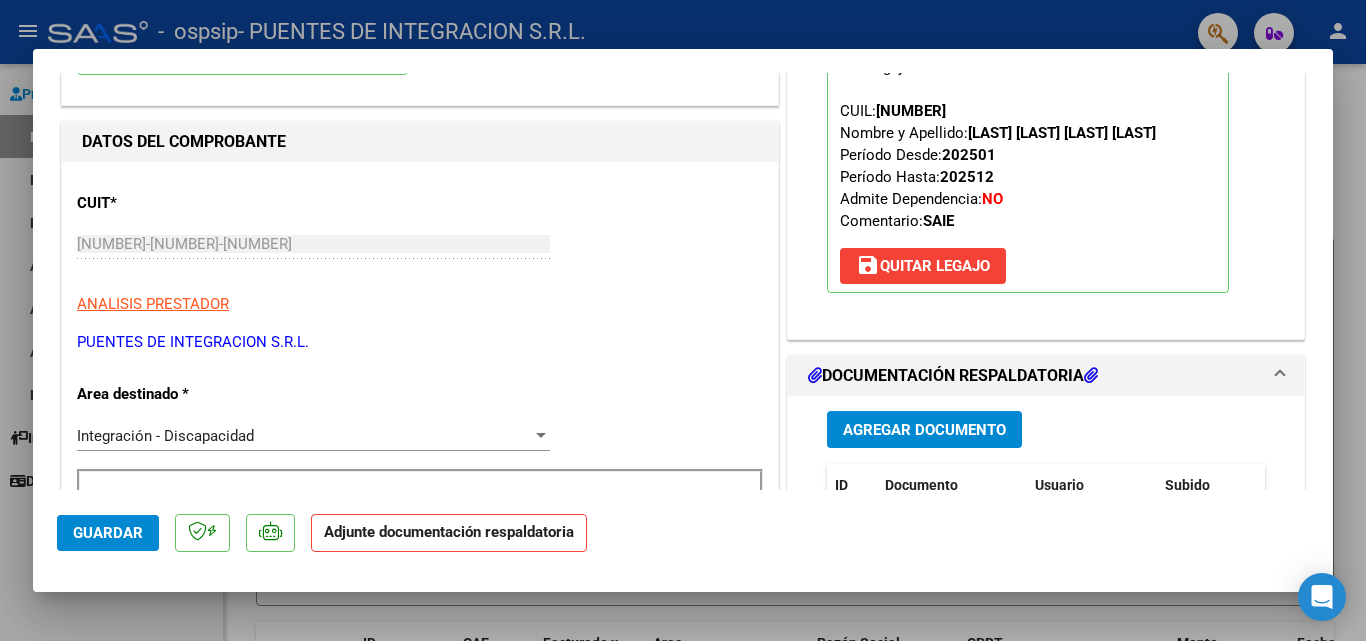 click on "Agregar Documento" at bounding box center (924, 430) 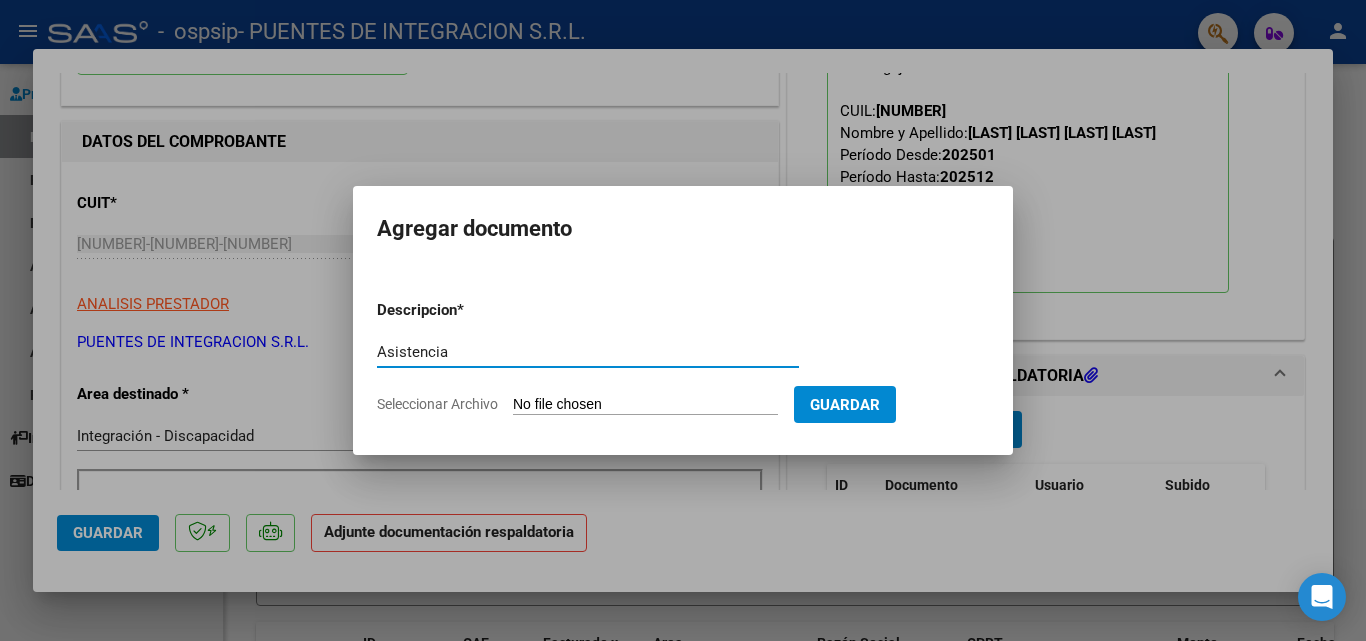 type on "Asistencia" 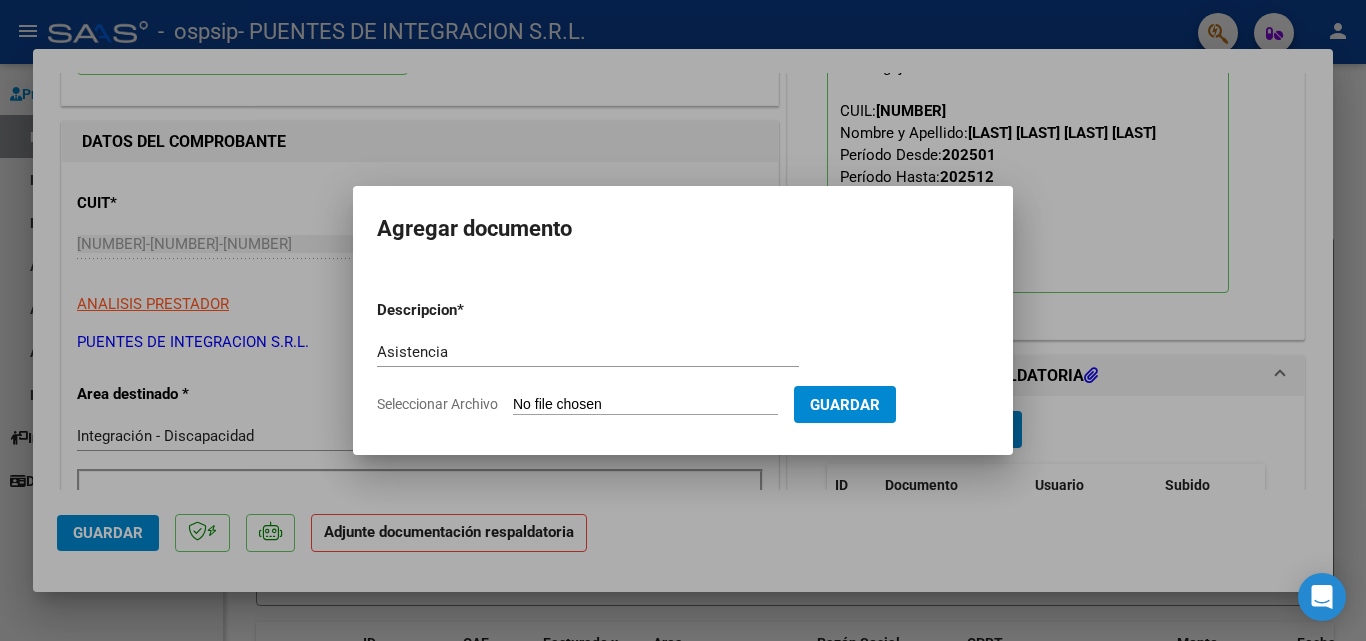 type on "C:\fakepath\[LAST] [LAST].pdf" 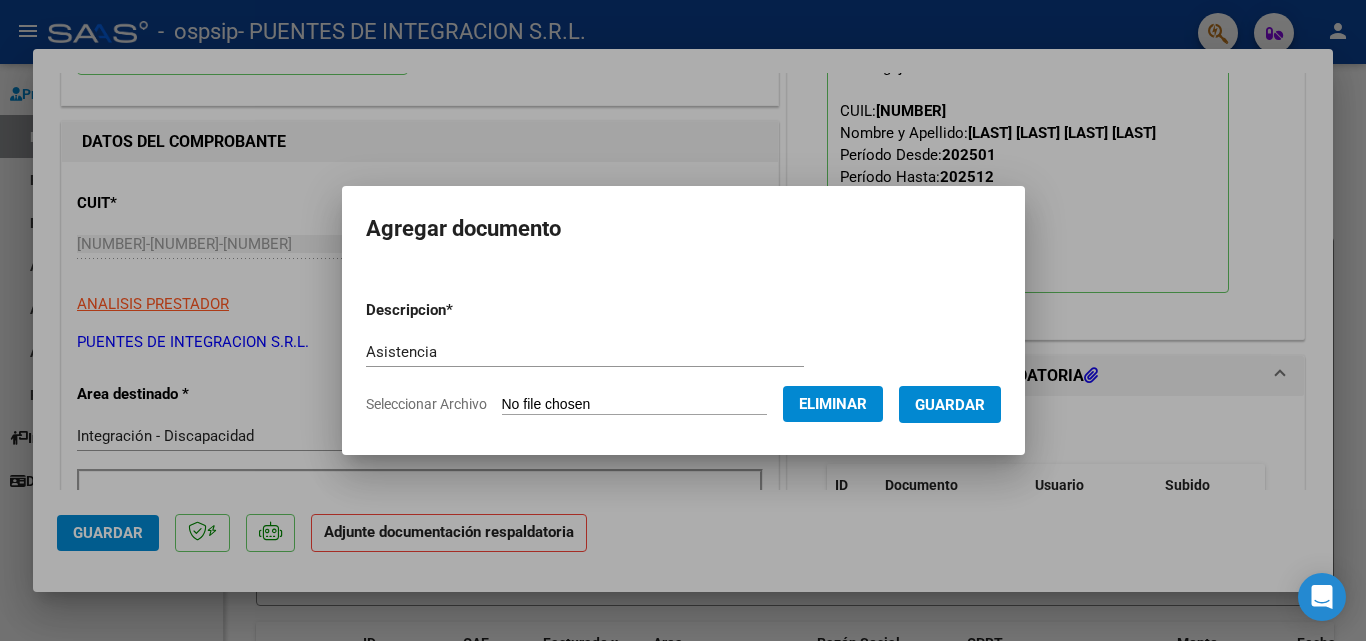 click on "Guardar" at bounding box center (950, 405) 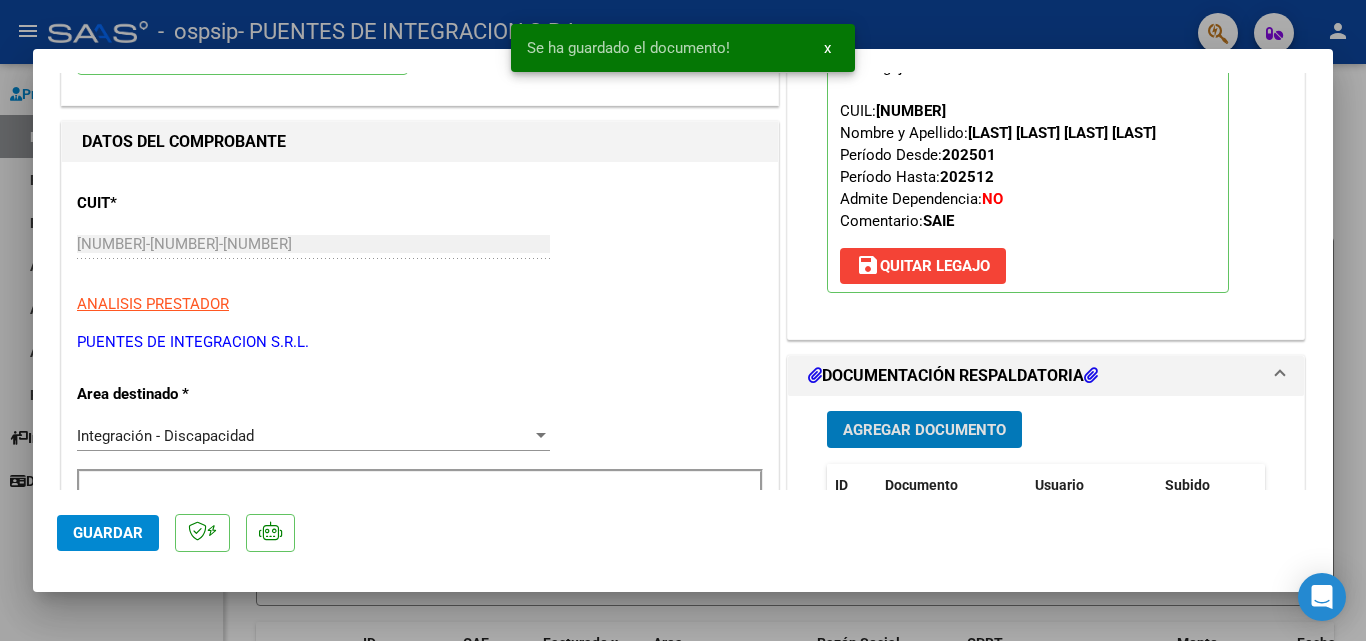 click on "Agregar Documento" at bounding box center [924, 430] 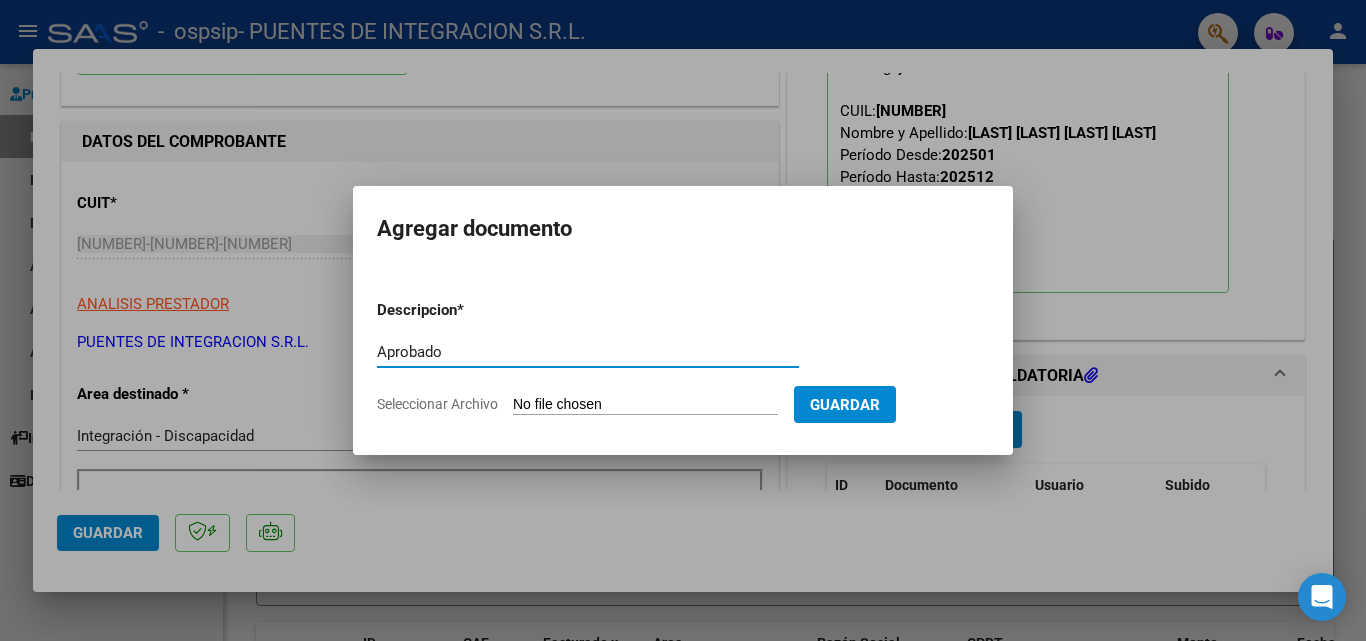type on "Aprobado" 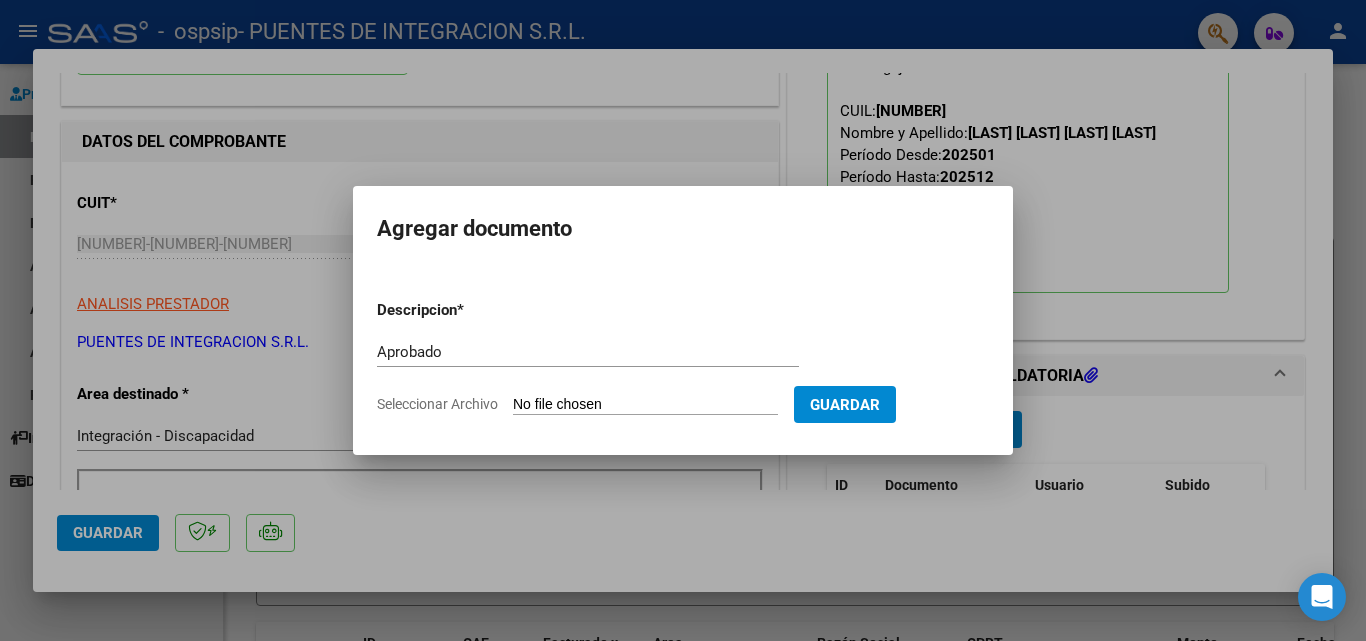 type on "C:\fakepath\[LAST] [LAST].pdf" 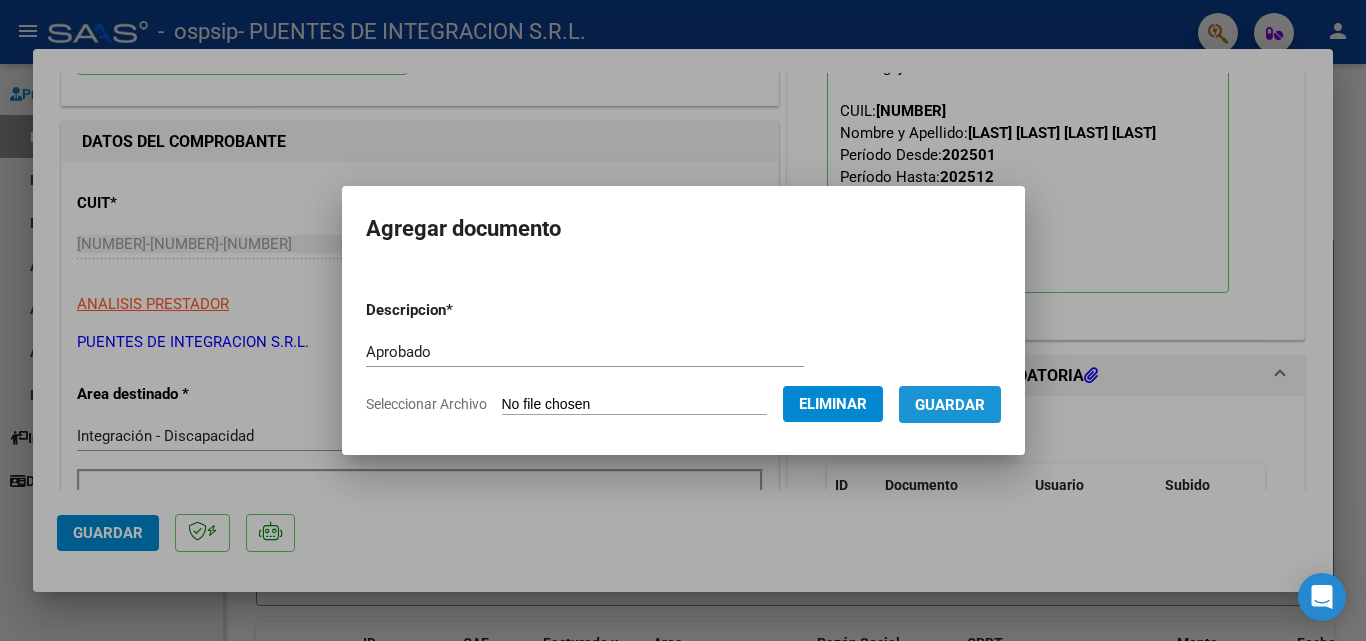 click on "Guardar" at bounding box center (950, 404) 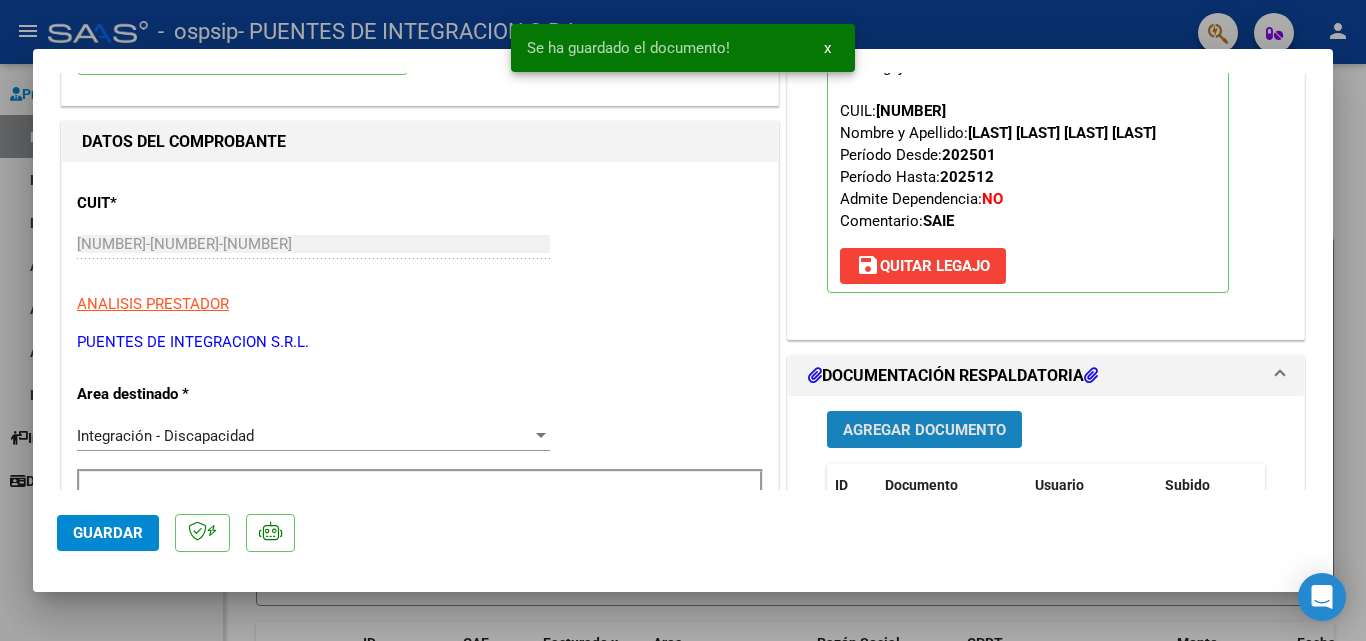 click on "Agregar Documento" at bounding box center [924, 430] 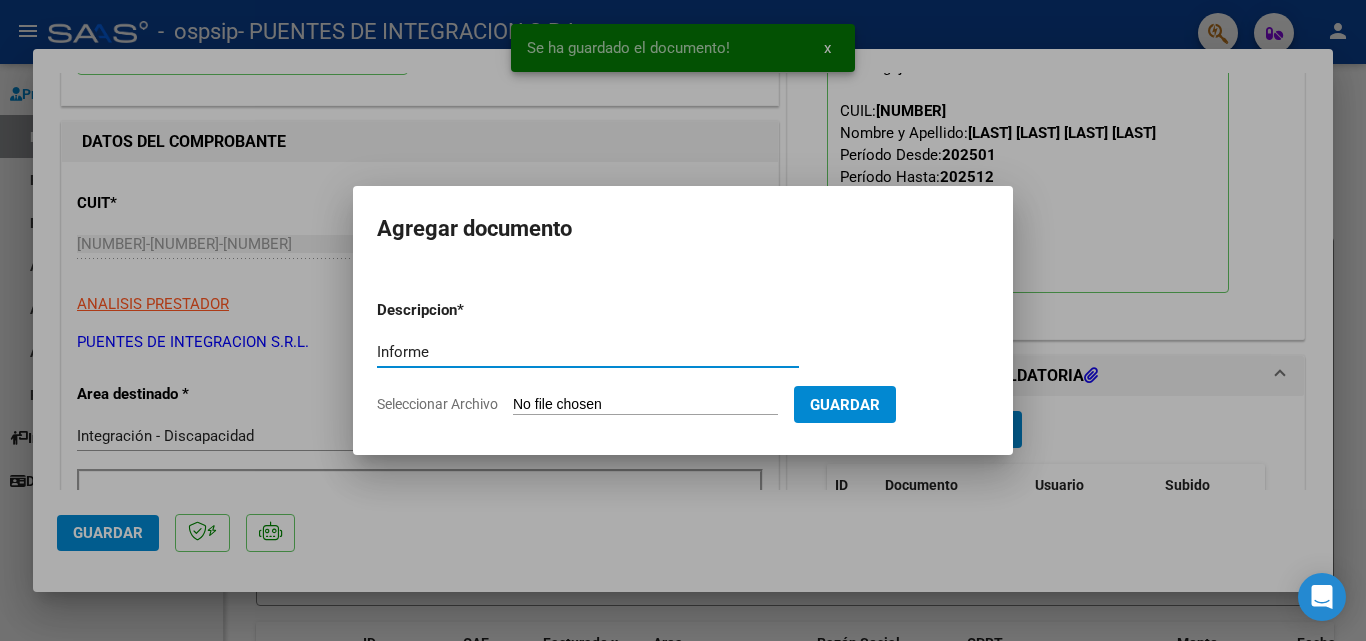 type on "Informe" 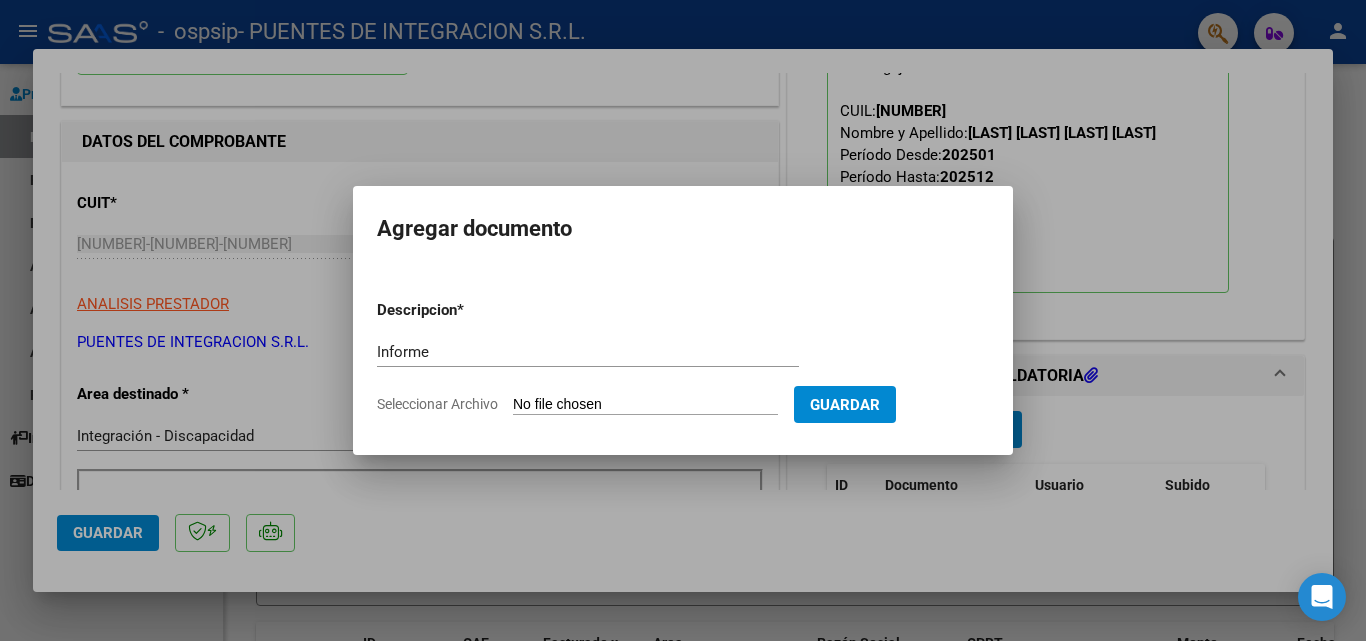 type on "C:\fakepath\[LAST] [LAST].pdf" 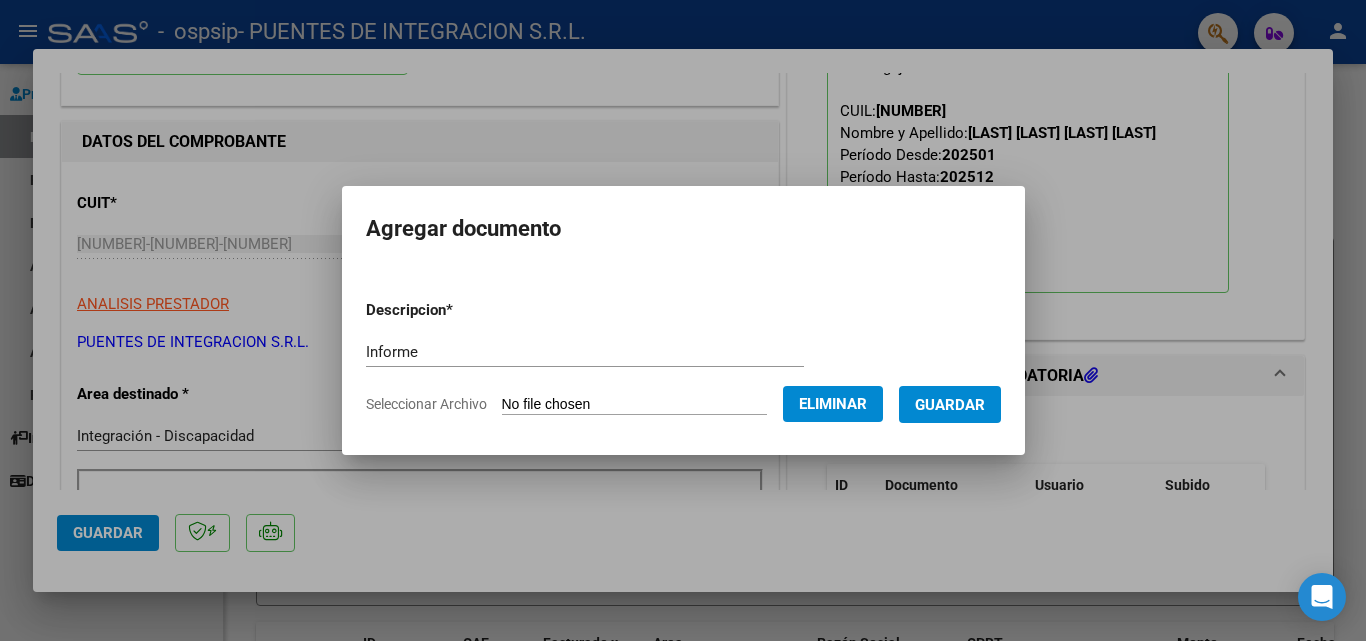 click on "Guardar" at bounding box center [950, 404] 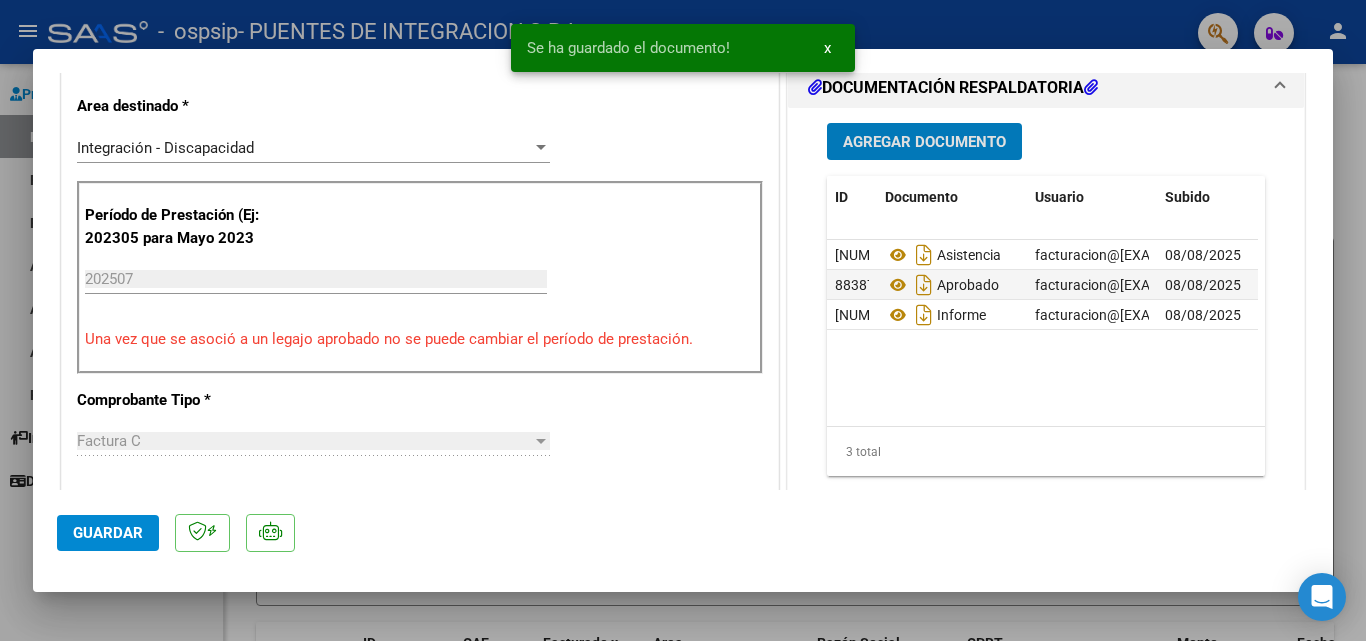 scroll, scrollTop: 500, scrollLeft: 0, axis: vertical 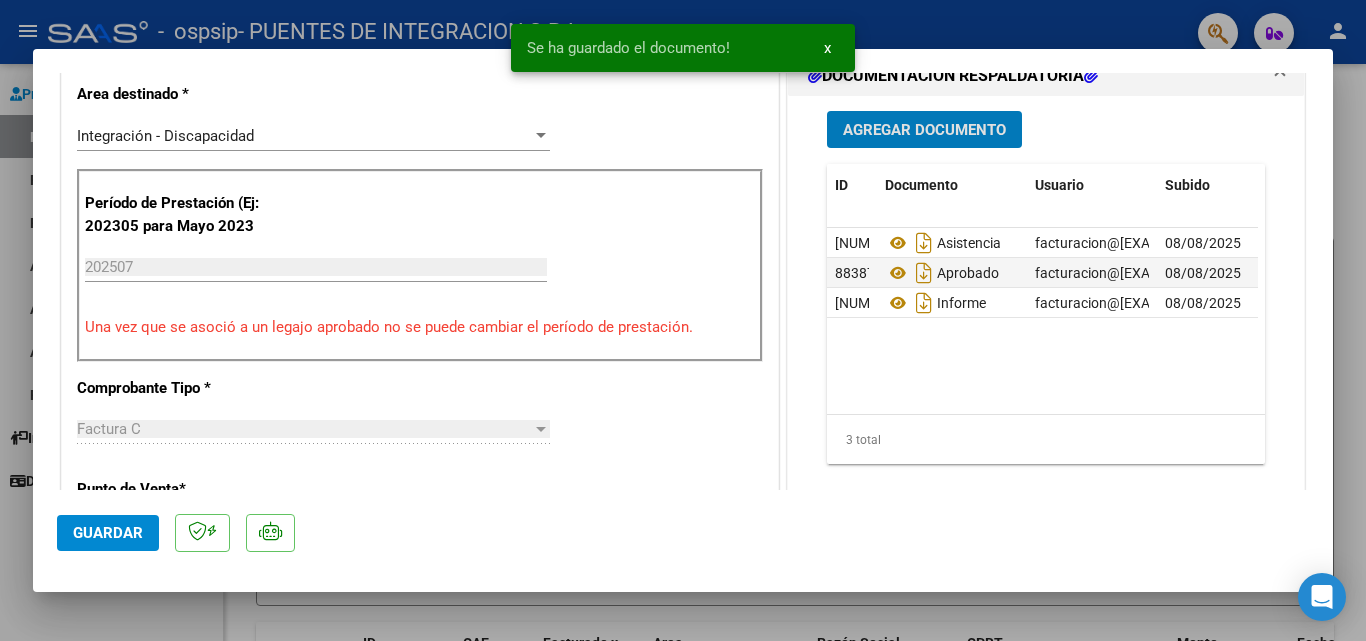 click at bounding box center (683, 320) 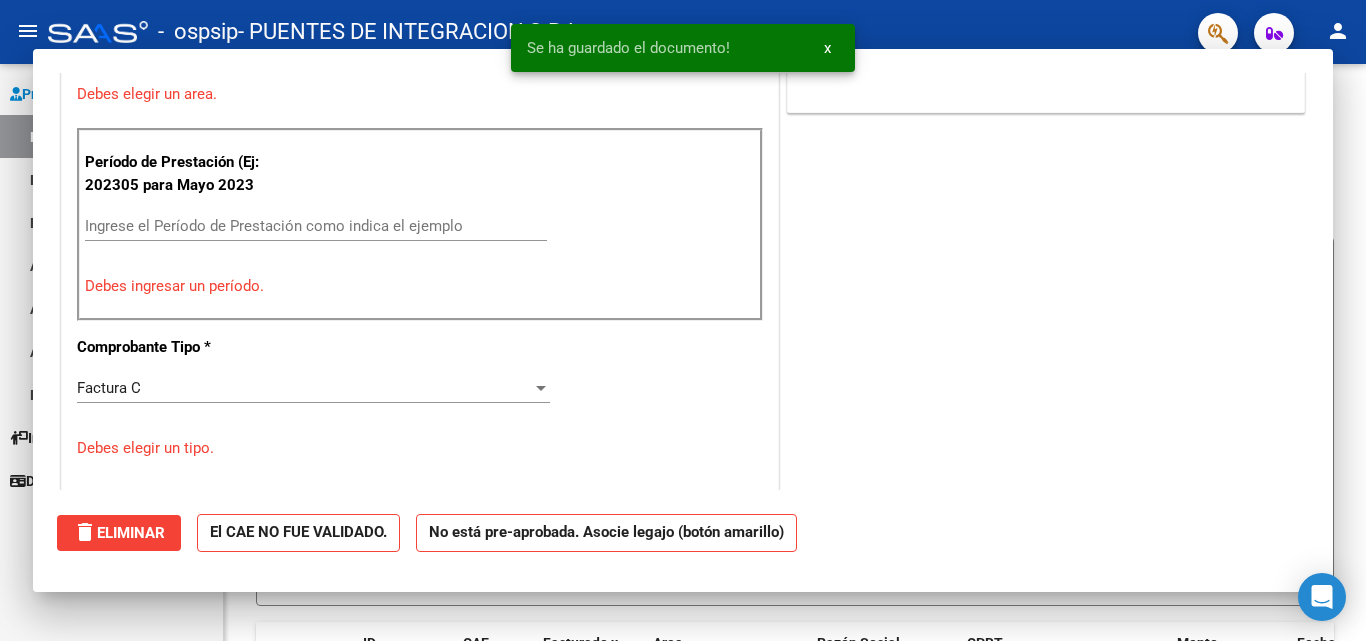 scroll, scrollTop: 459, scrollLeft: 0, axis: vertical 